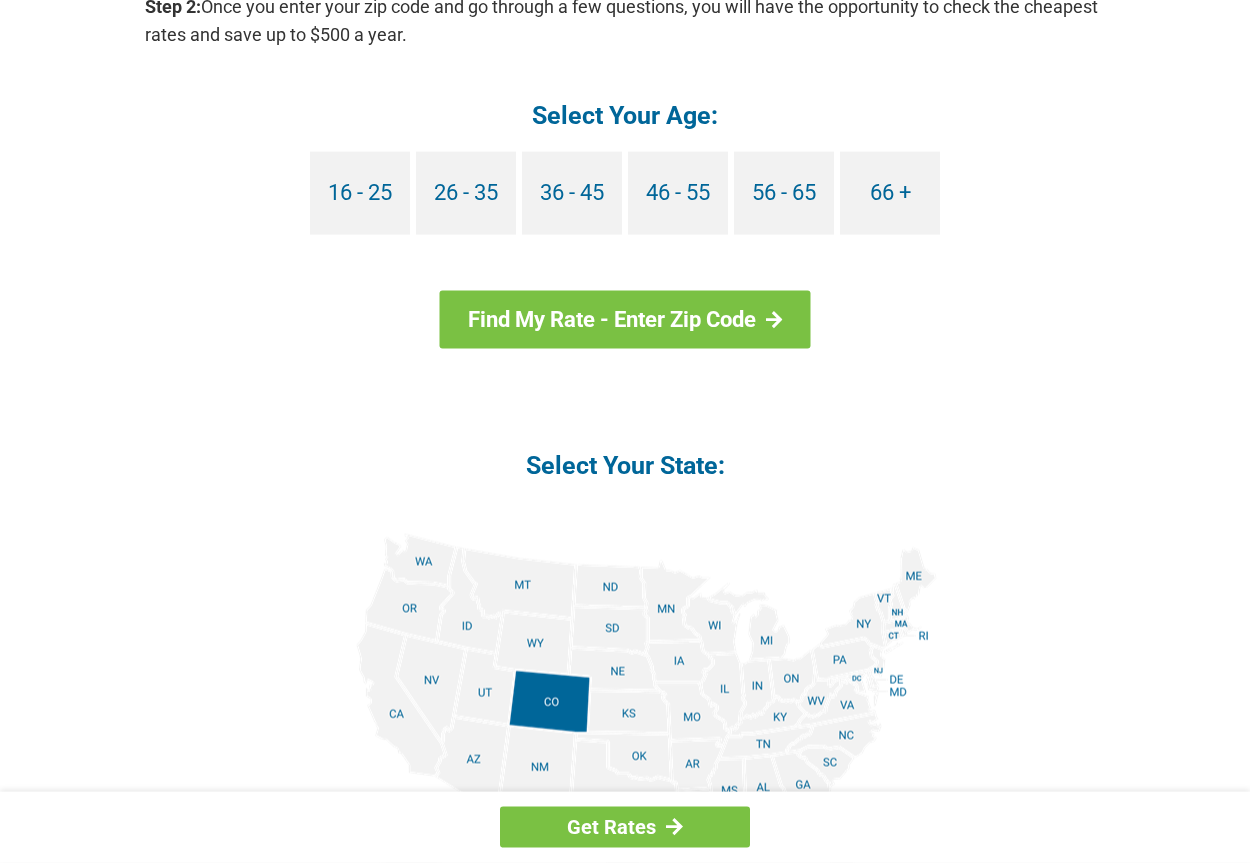 scroll, scrollTop: 1836, scrollLeft: 0, axis: vertical 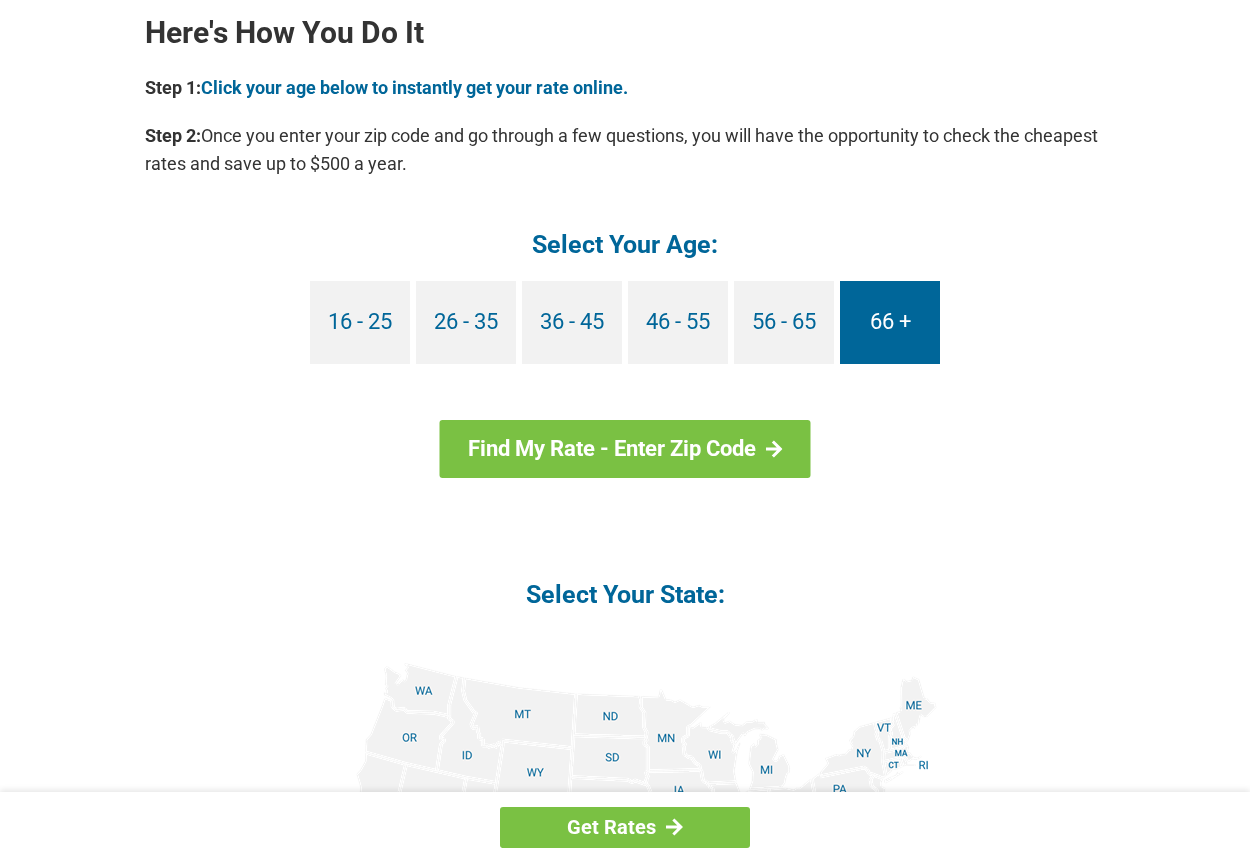 click on "66 +" at bounding box center (890, 322) 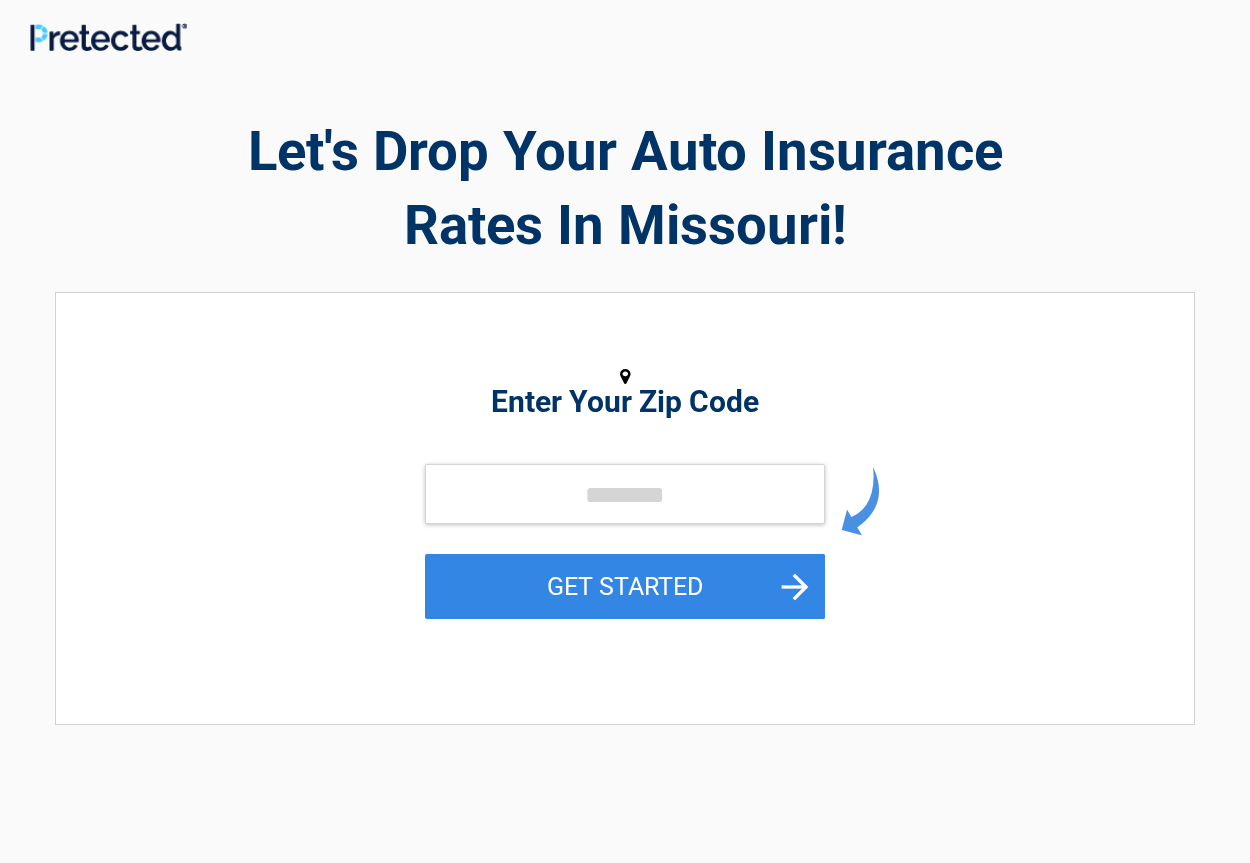 scroll, scrollTop: 0, scrollLeft: 0, axis: both 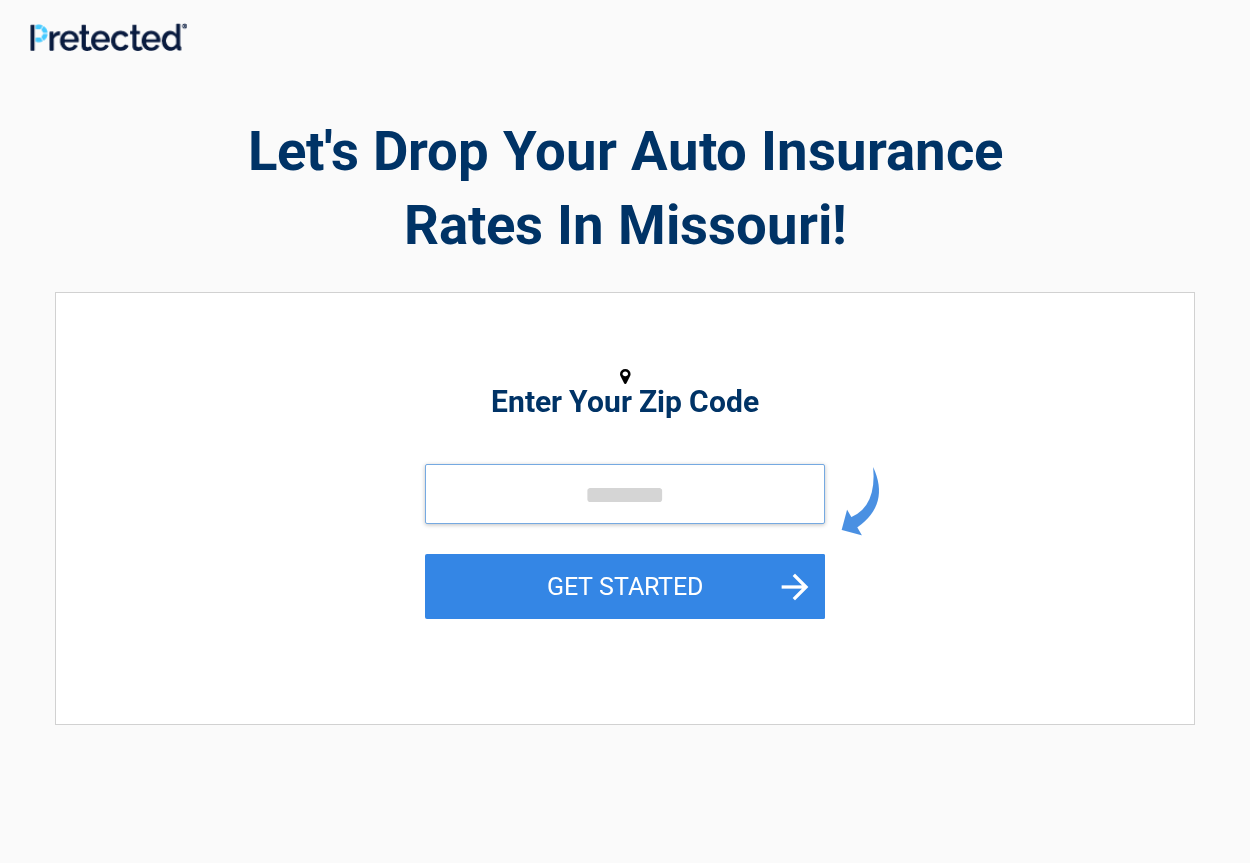 click at bounding box center [625, 494] 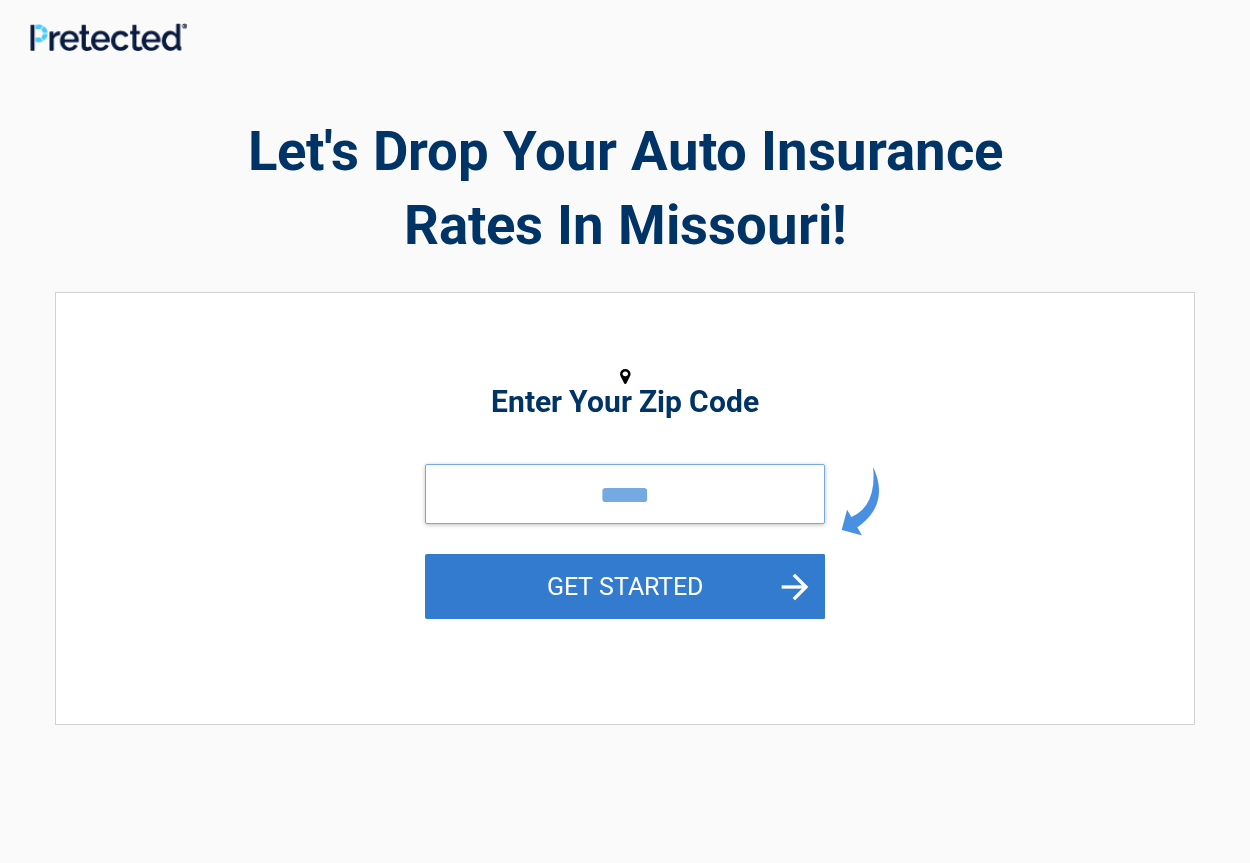 type on "*****" 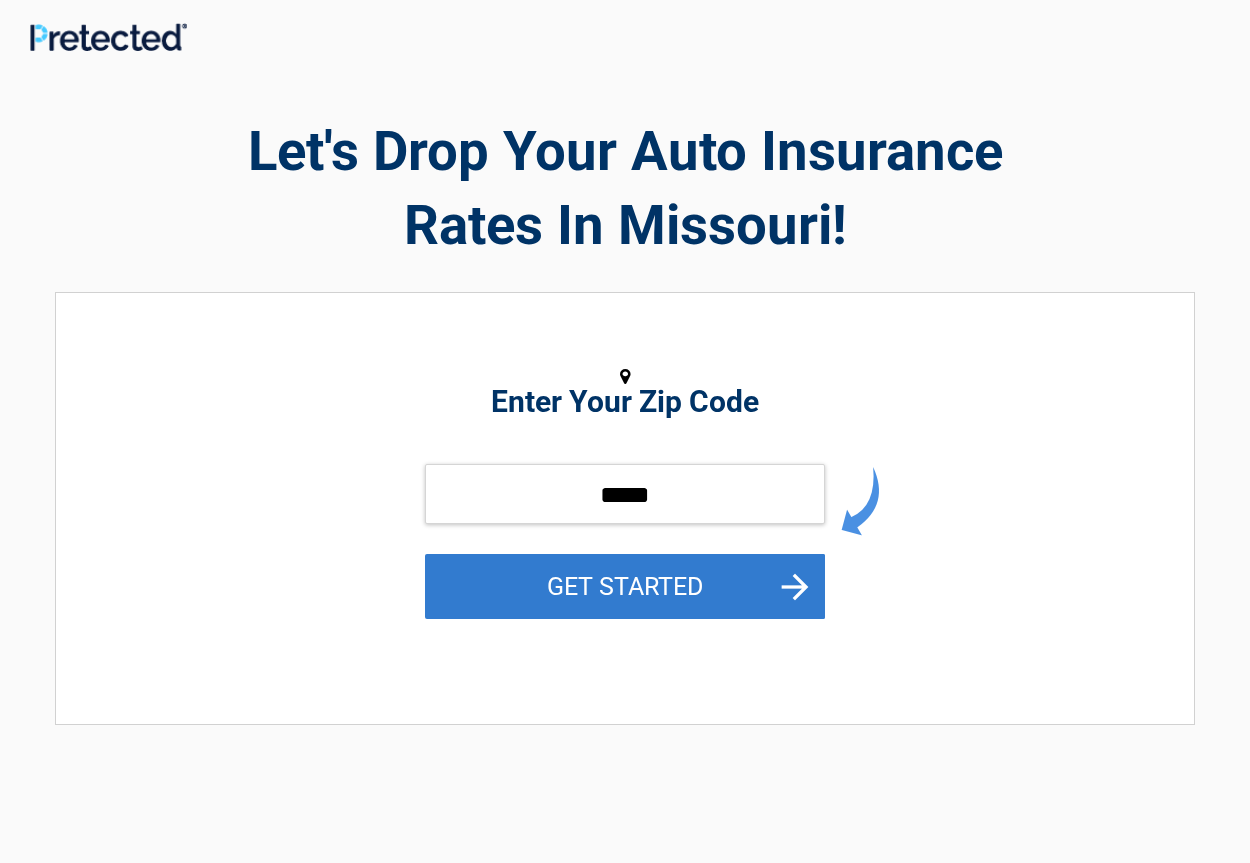 click on "GET STARTED" at bounding box center [625, 586] 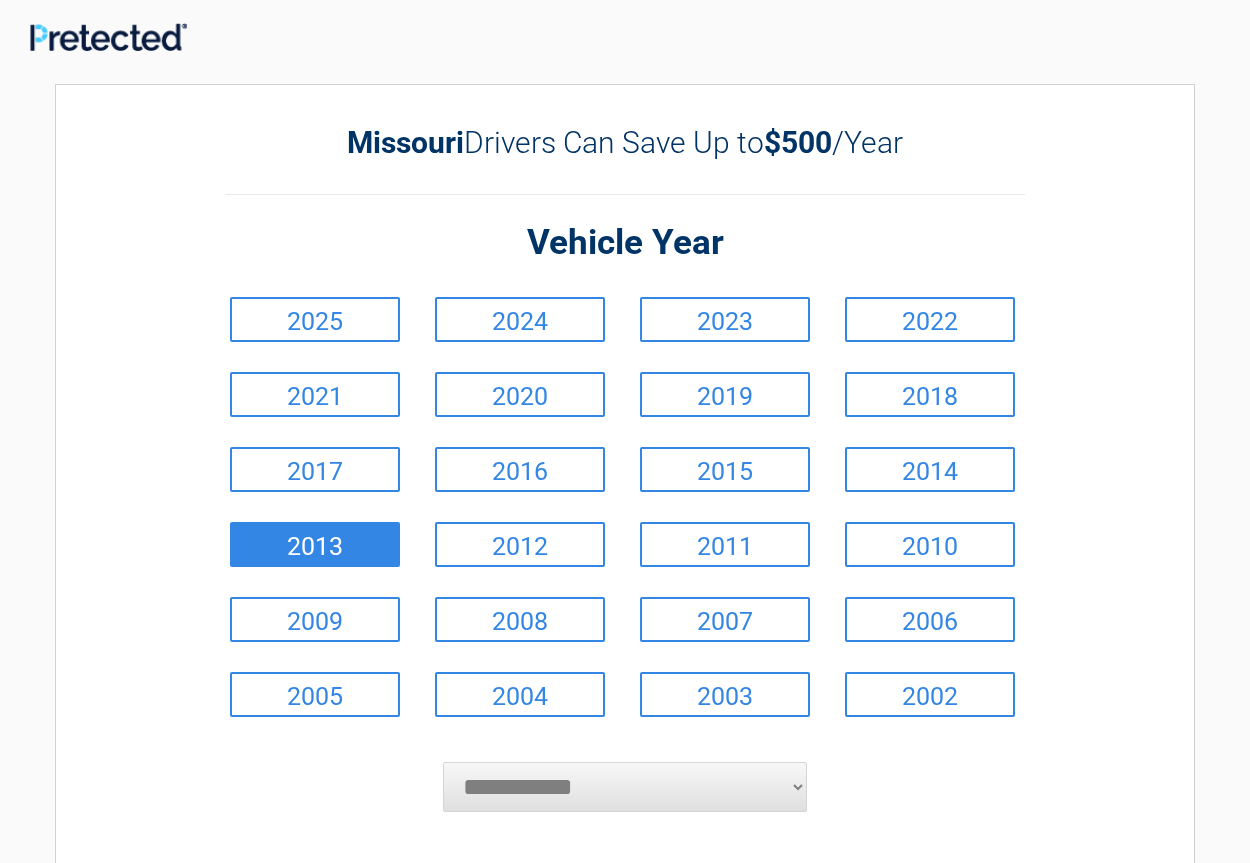 click on "2013" at bounding box center [315, 544] 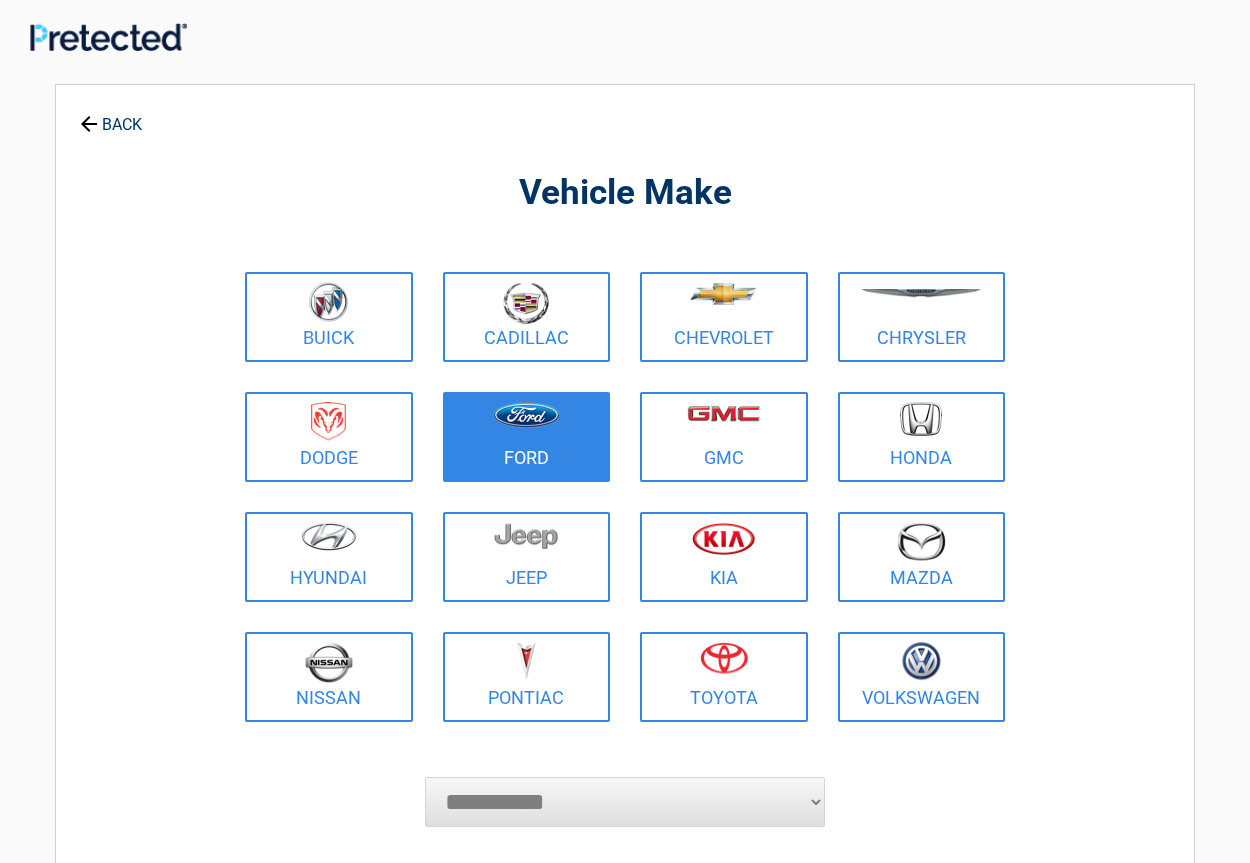 click at bounding box center [526, 415] 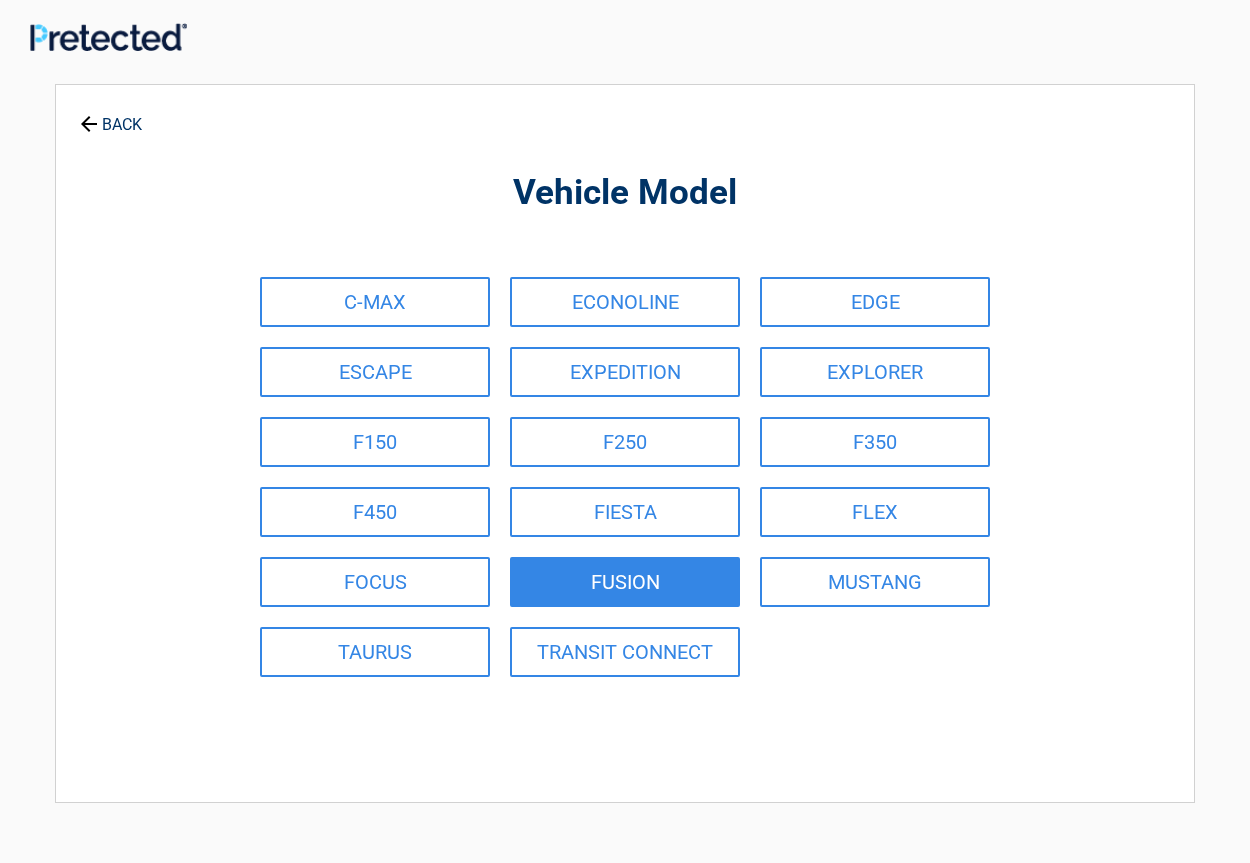 click on "FUSION" at bounding box center [625, 582] 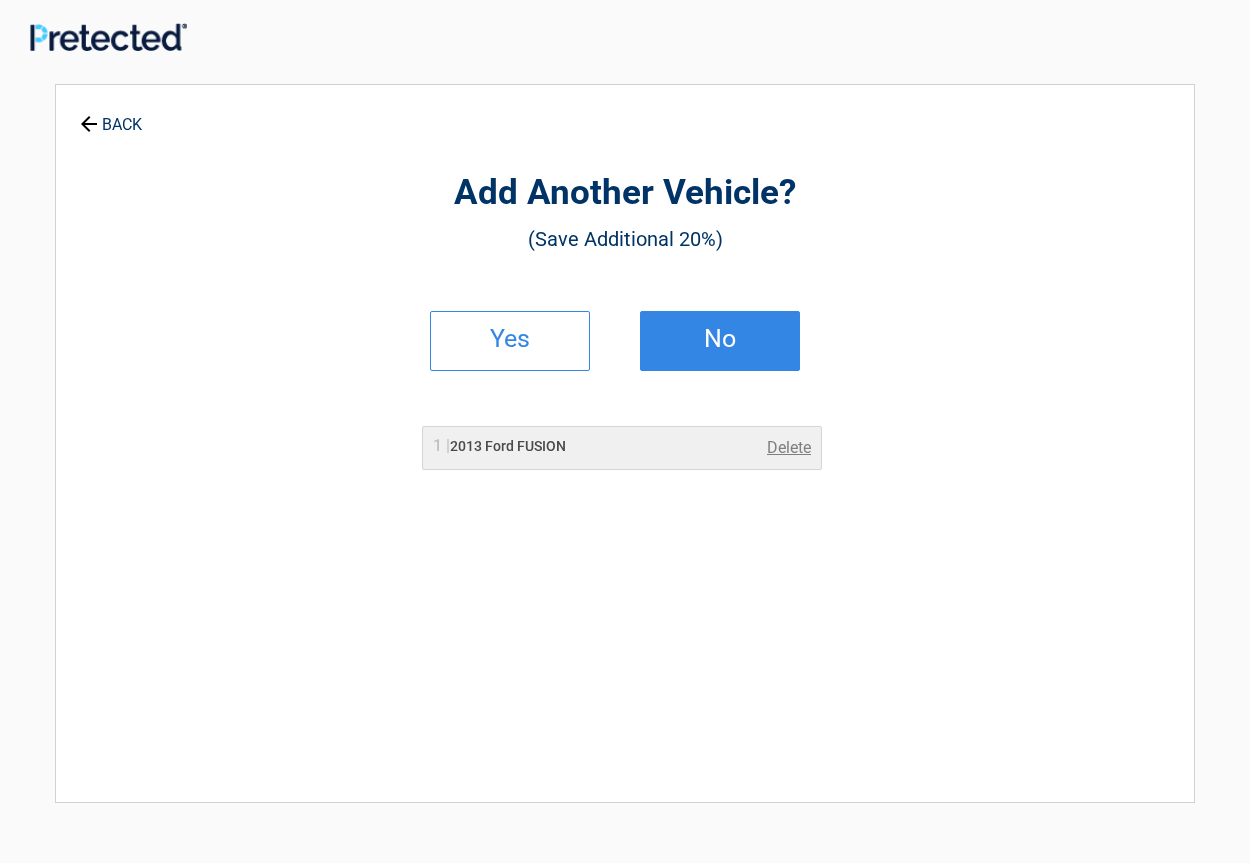 click on "No" at bounding box center [720, 339] 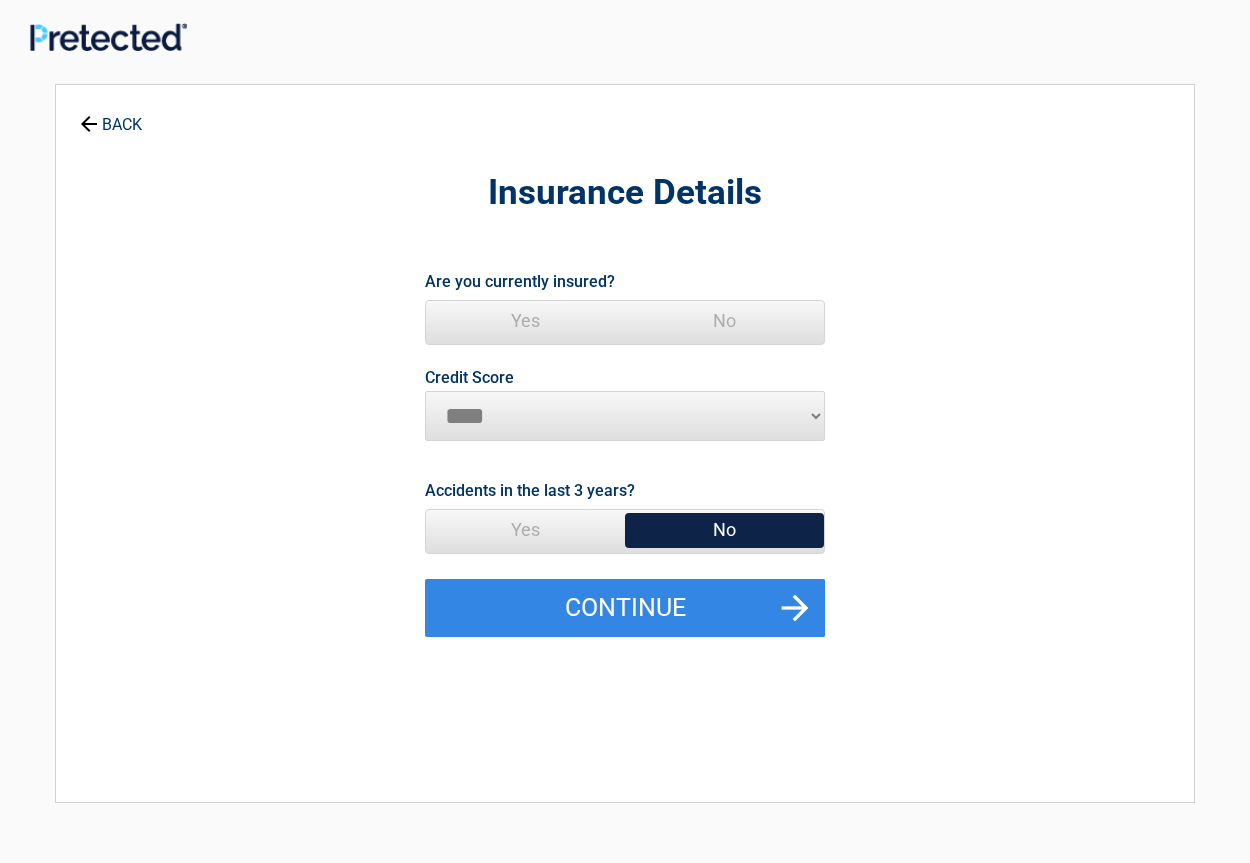 click on "Yes" at bounding box center [525, 321] 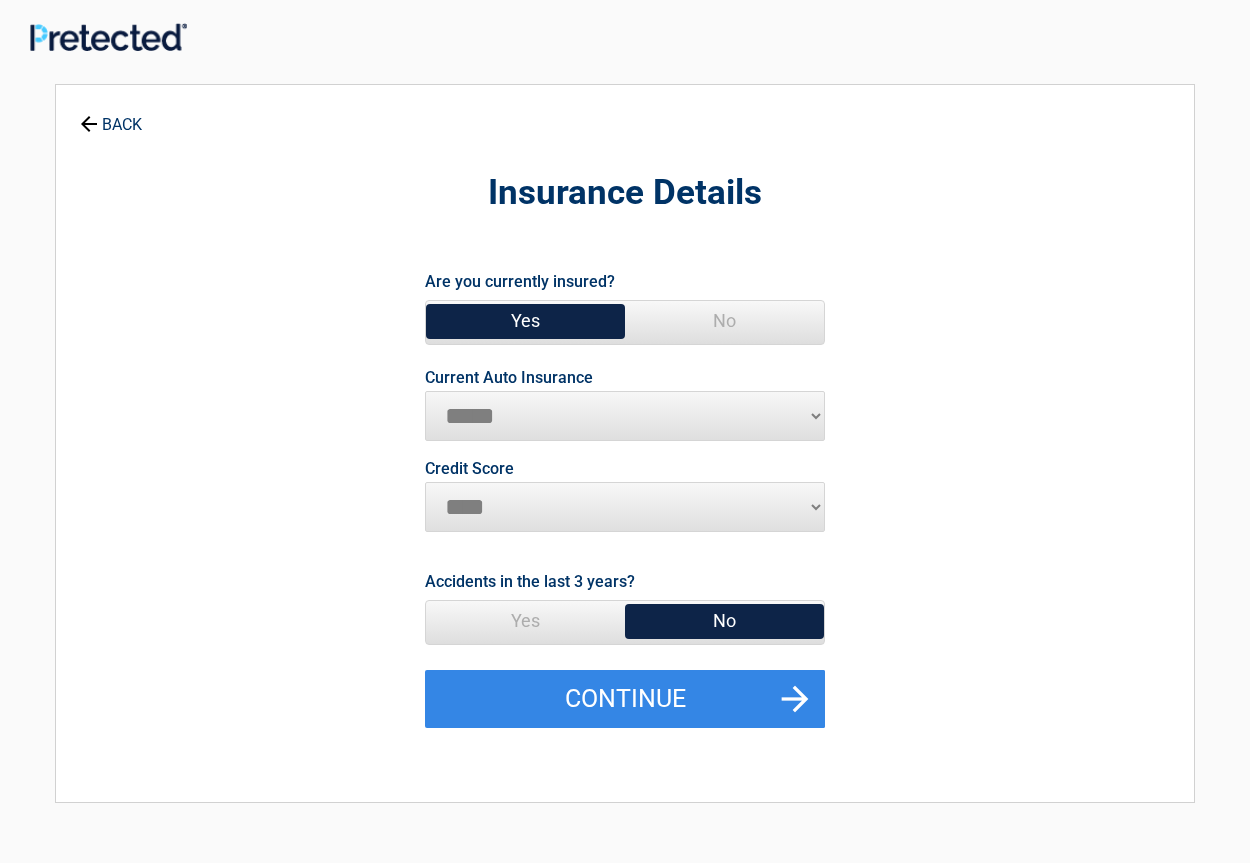 click on "**********" at bounding box center (625, 416) 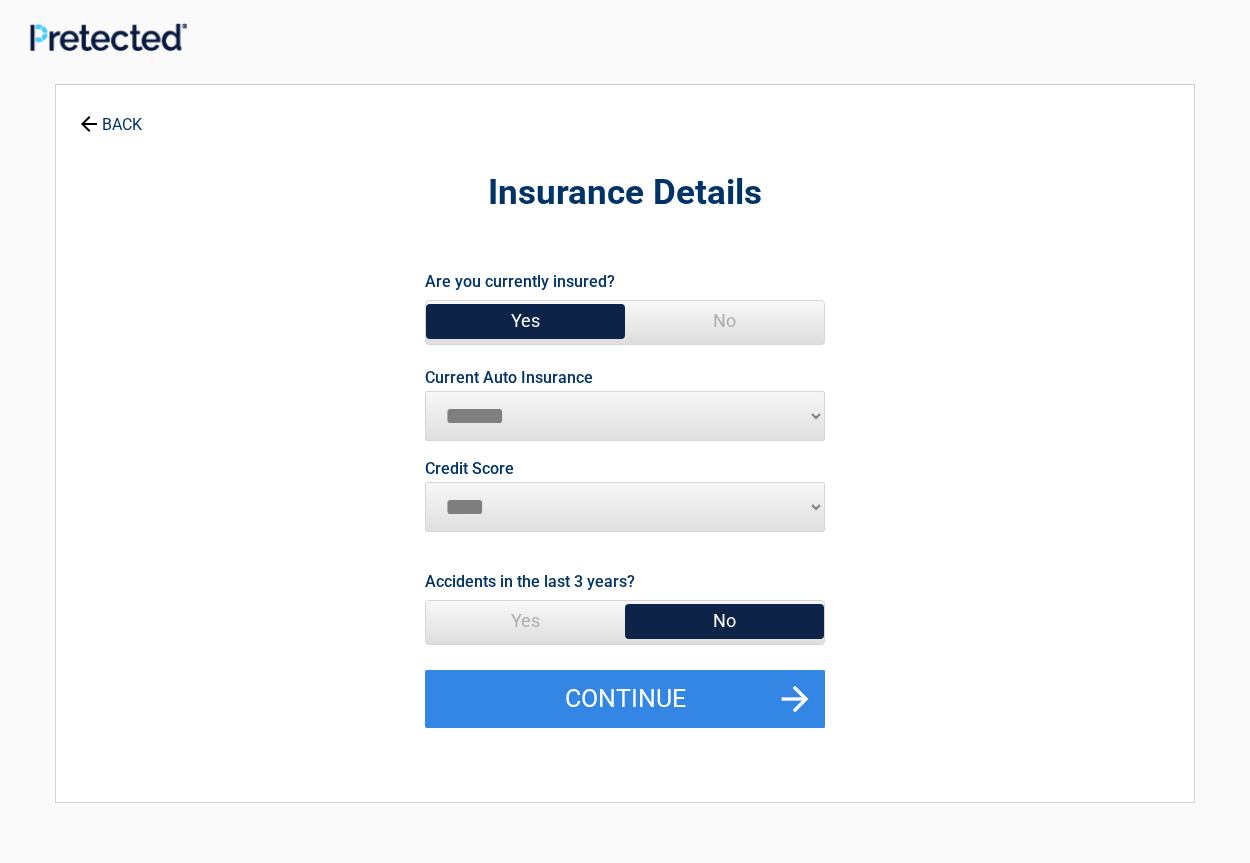 click on "******" at bounding box center [0, 0] 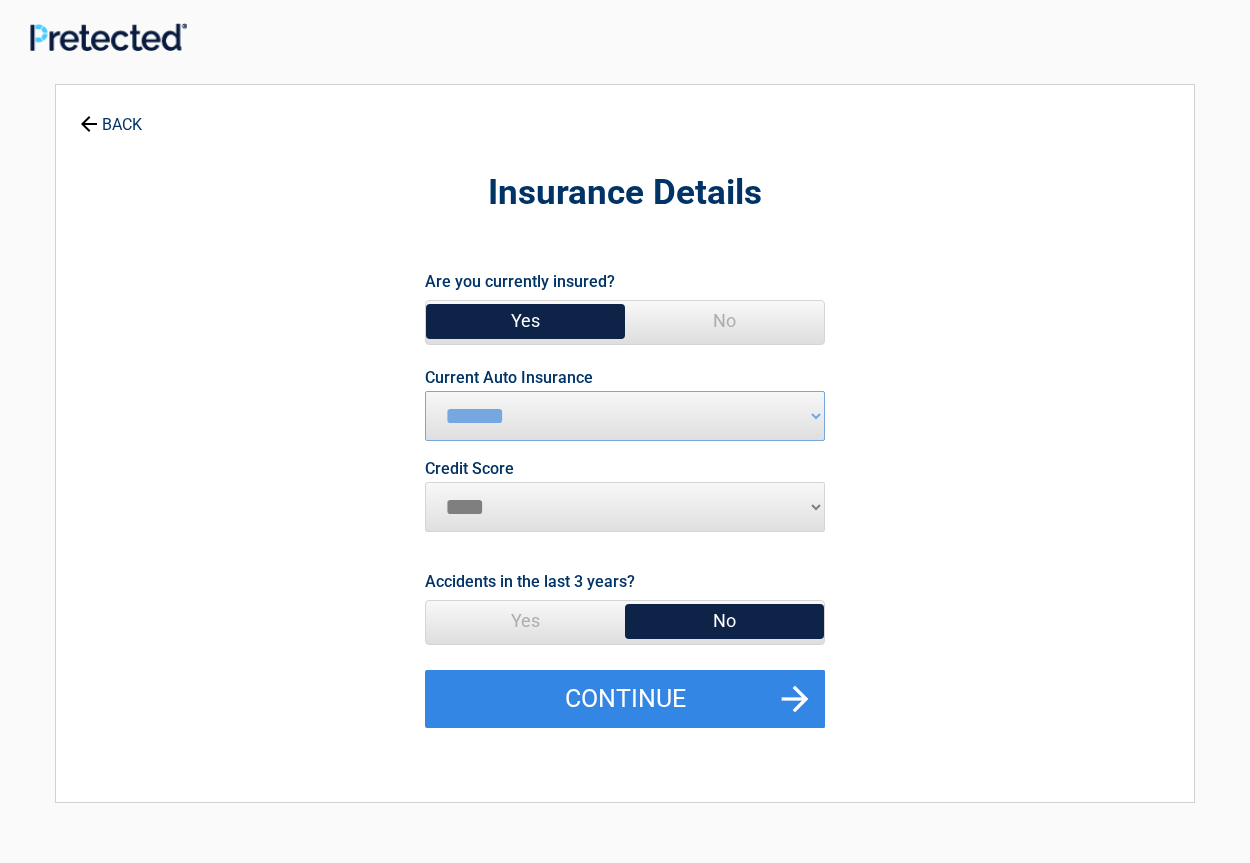 select on "*********" 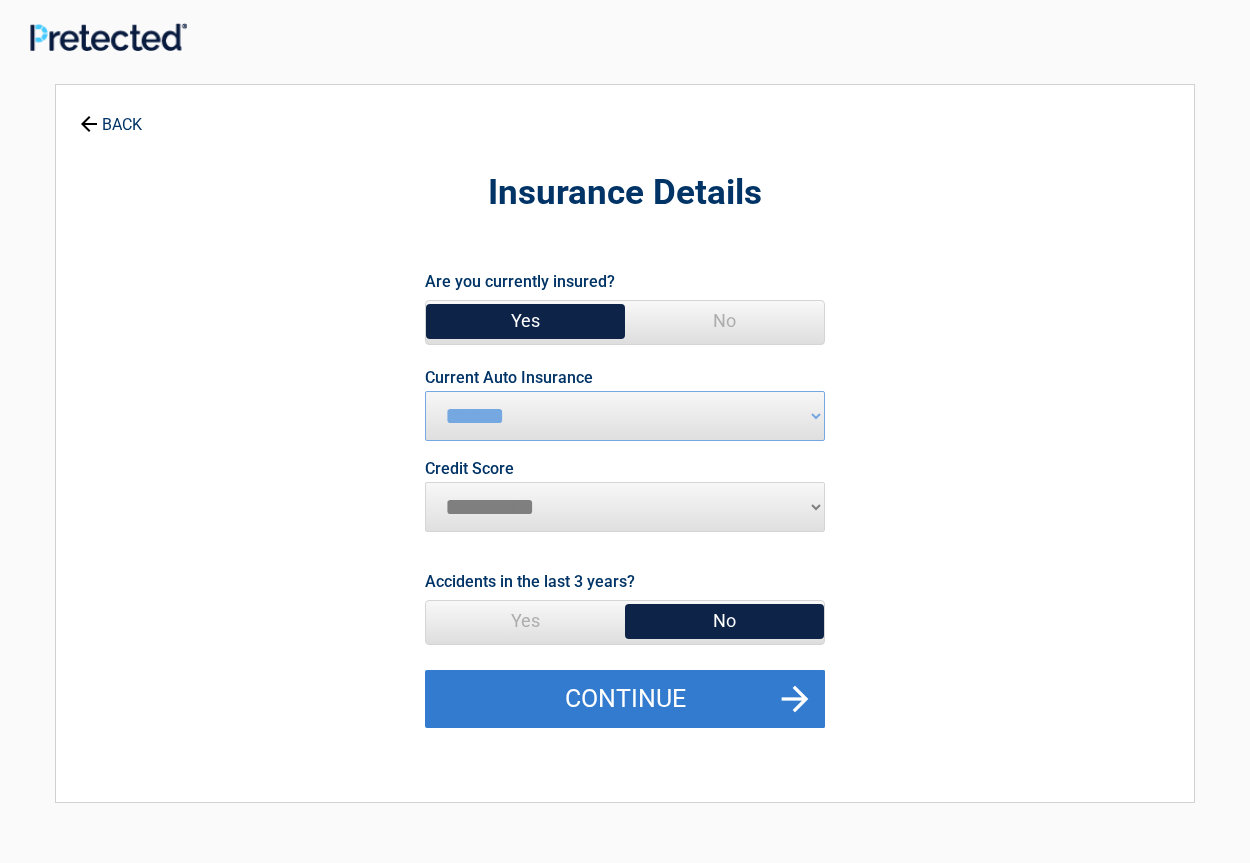 click on "Continue" at bounding box center [625, 699] 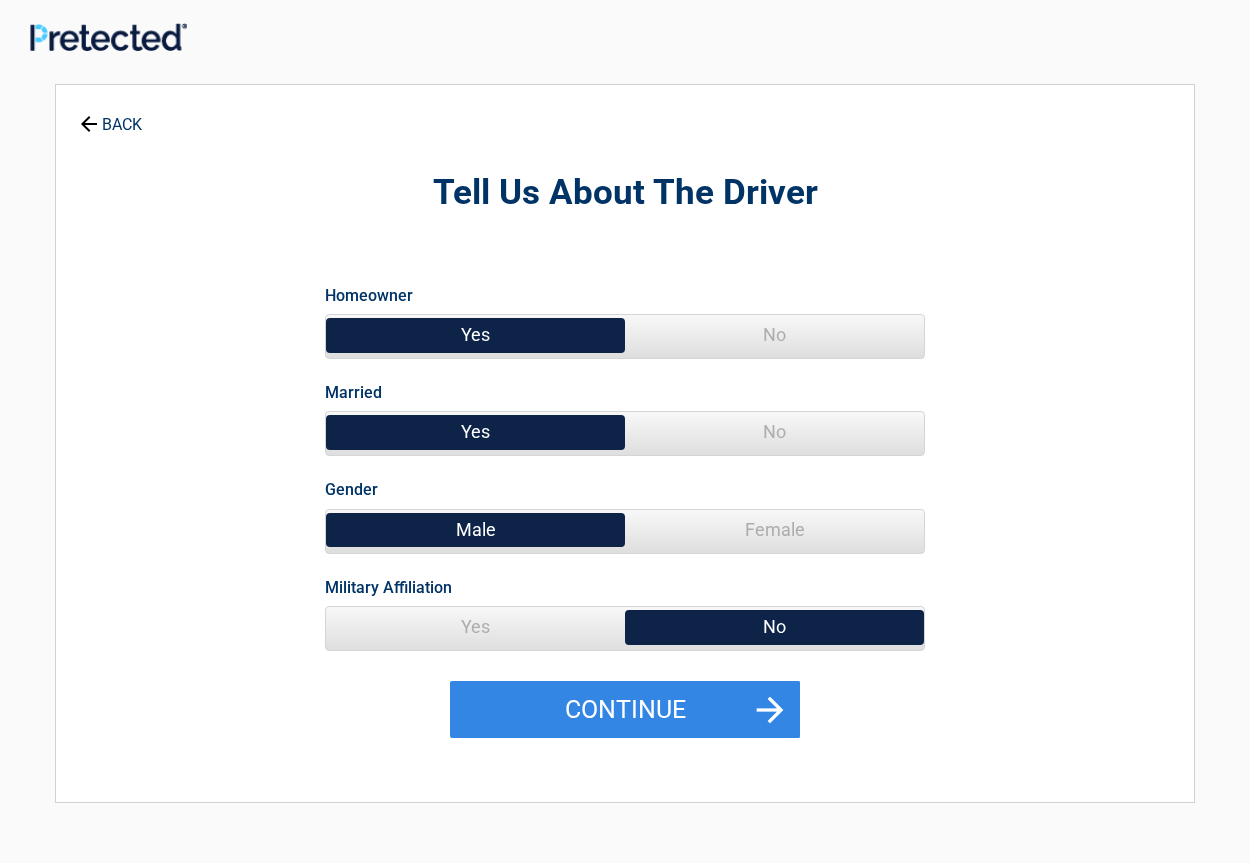 click on "No" at bounding box center [774, 432] 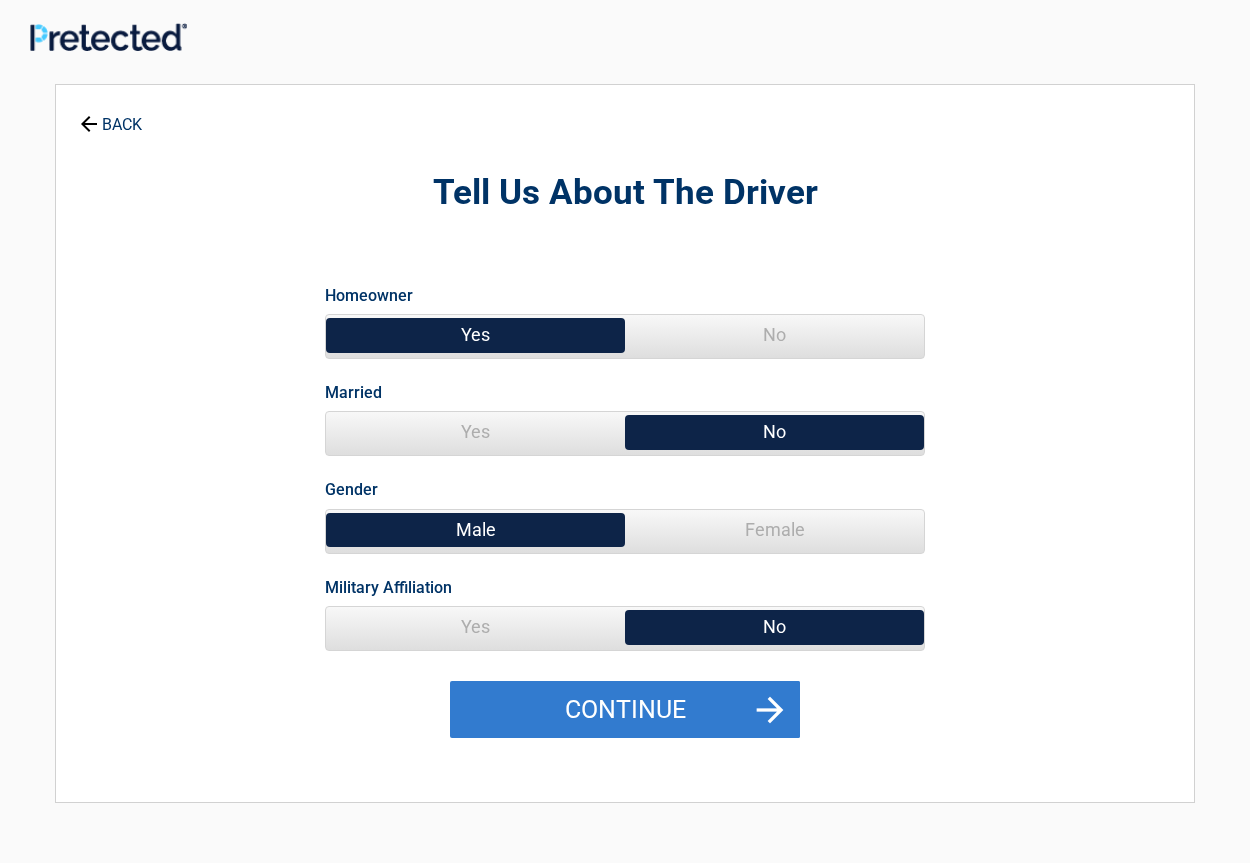 drag, startPoint x: 673, startPoint y: 713, endPoint x: 660, endPoint y: 699, distance: 19.104973 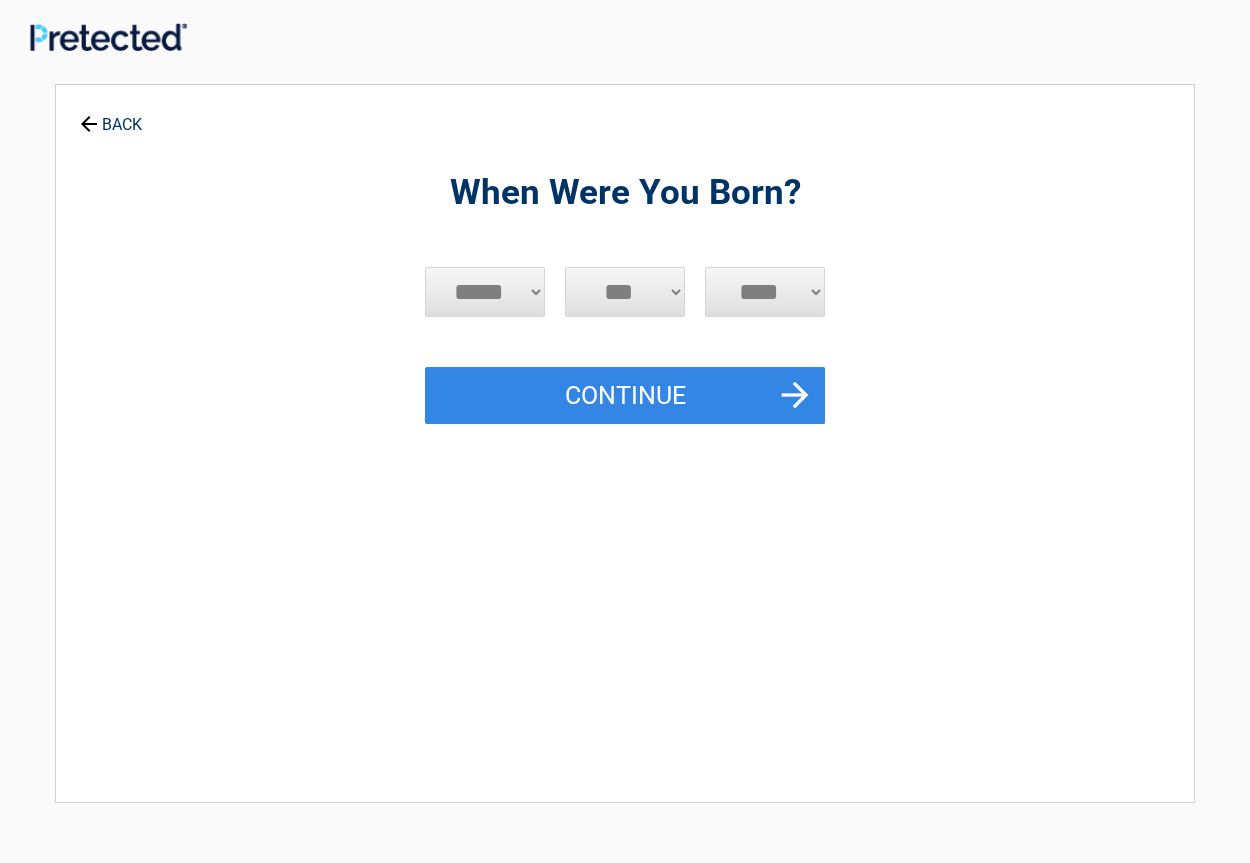 click on "*****
***
***
***
***
***
***
***
***
***
***
***
***" at bounding box center (485, 292) 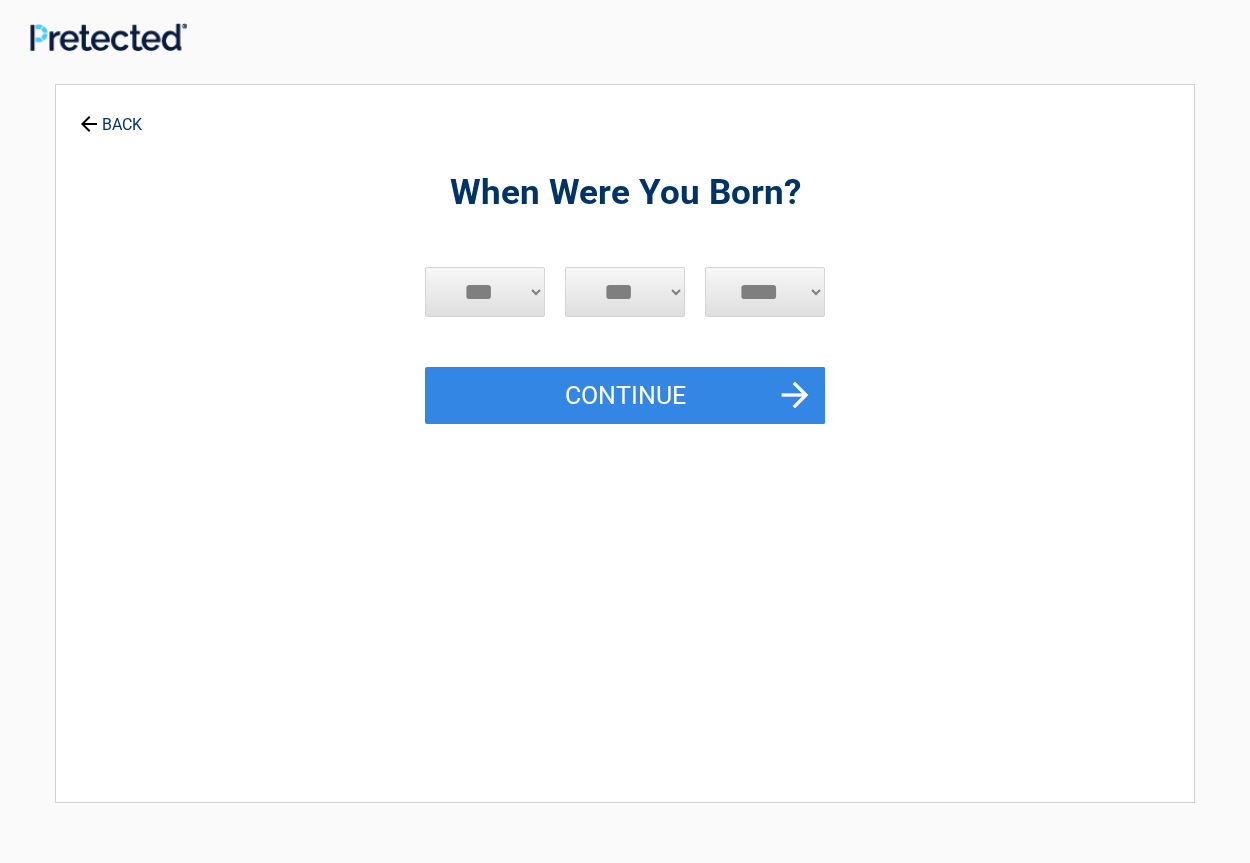 click on "***" at bounding box center [0, 0] 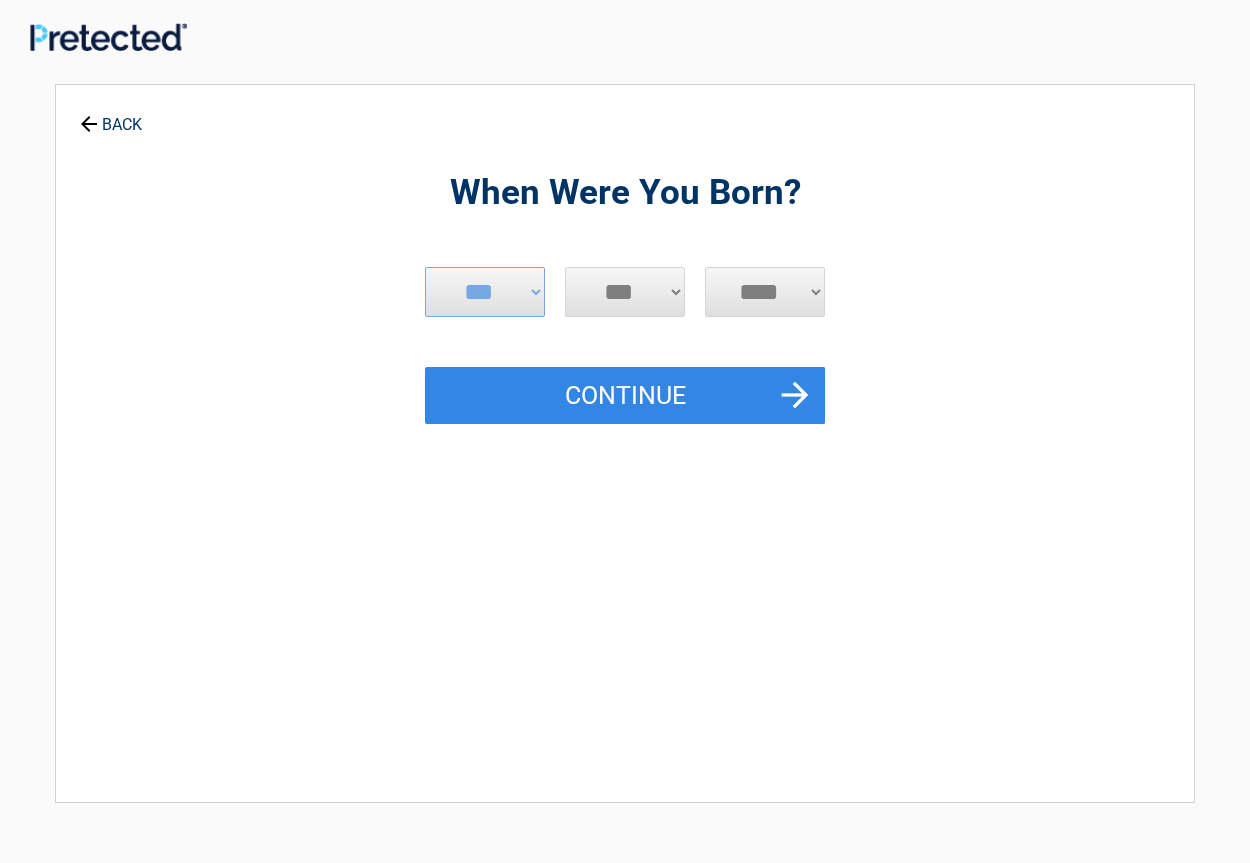 click on "*** * * * * * * * * * ** ** ** ** ** ** ** ** ** ** ** ** ** ** ** ** ** ** ** ** **" at bounding box center [625, 292] 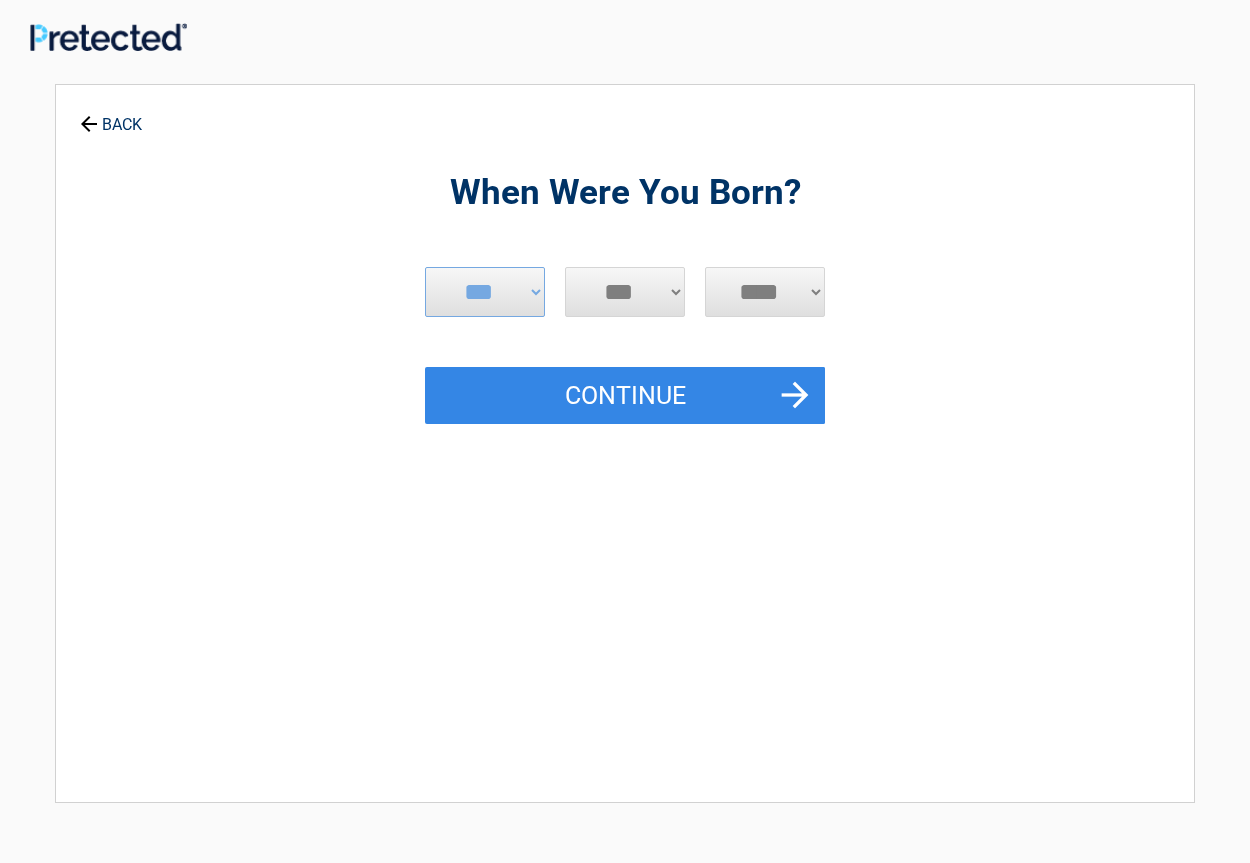 select on "*" 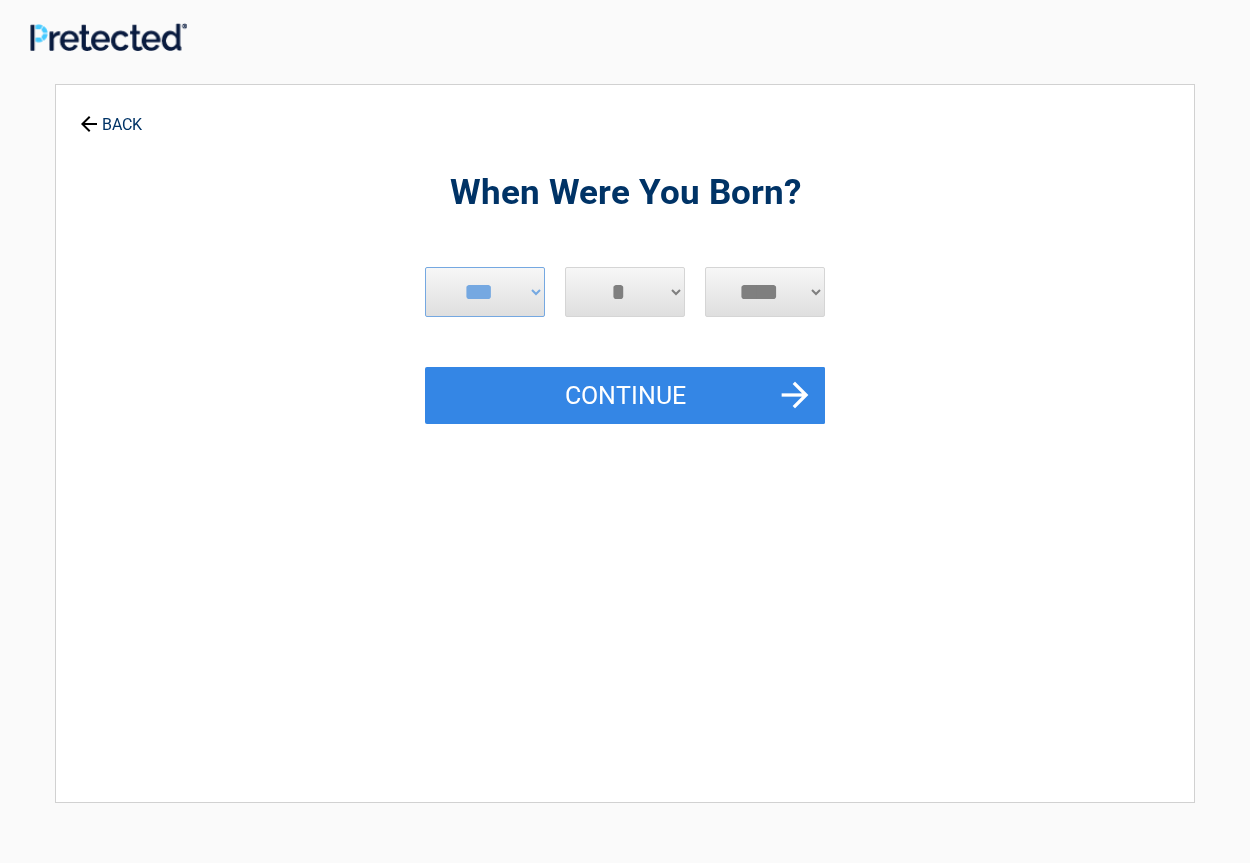 click on "*" at bounding box center [0, 0] 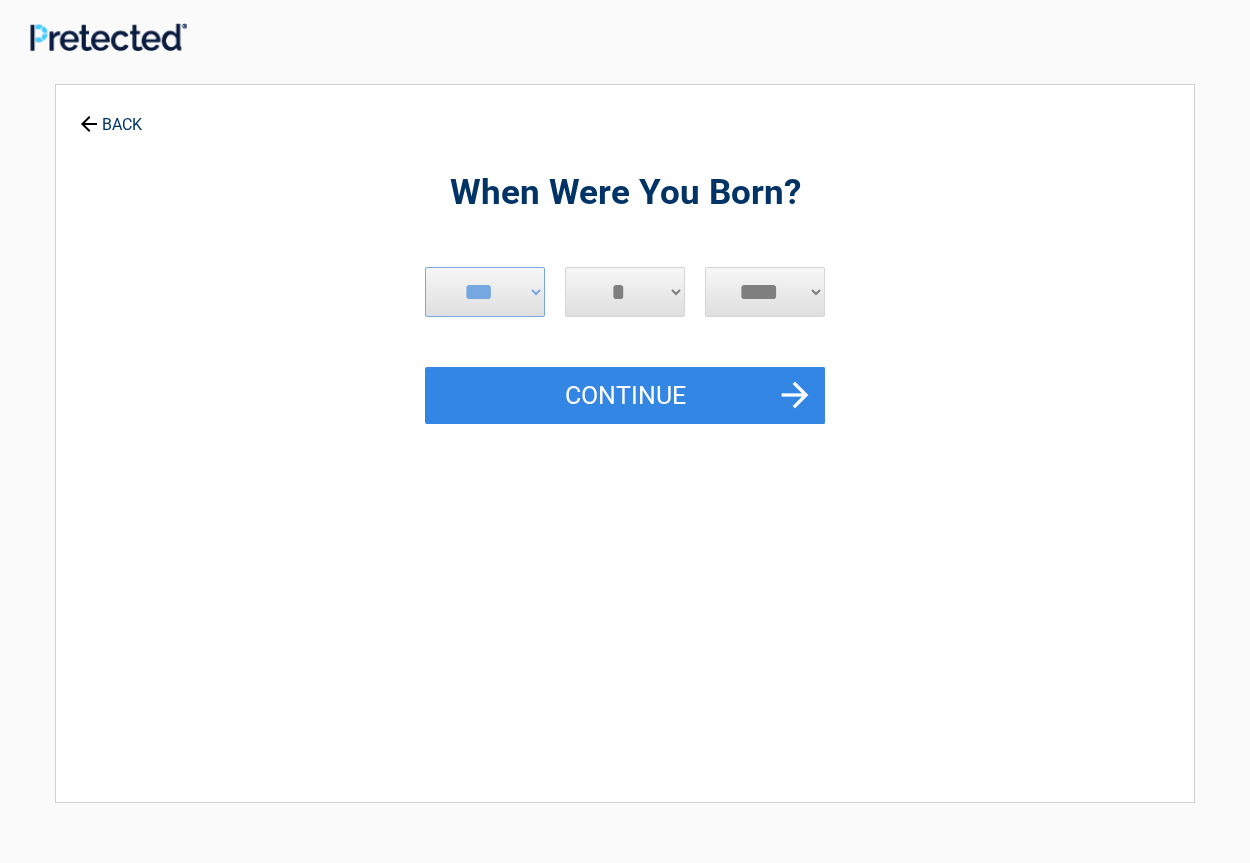 click on "****
****
****
****
****
****
****
****
****
****
****
****
****
****
****
****
****
****
****
****
****
****
****
****
****
****
****
****
****
****
****
****
****
****
****
****
****
****
****
****
****
****
****
****
****
****
****
****
****
****
****
****
****
****
****
****
****
****
****
****
****
****
****
****" at bounding box center (765, 292) 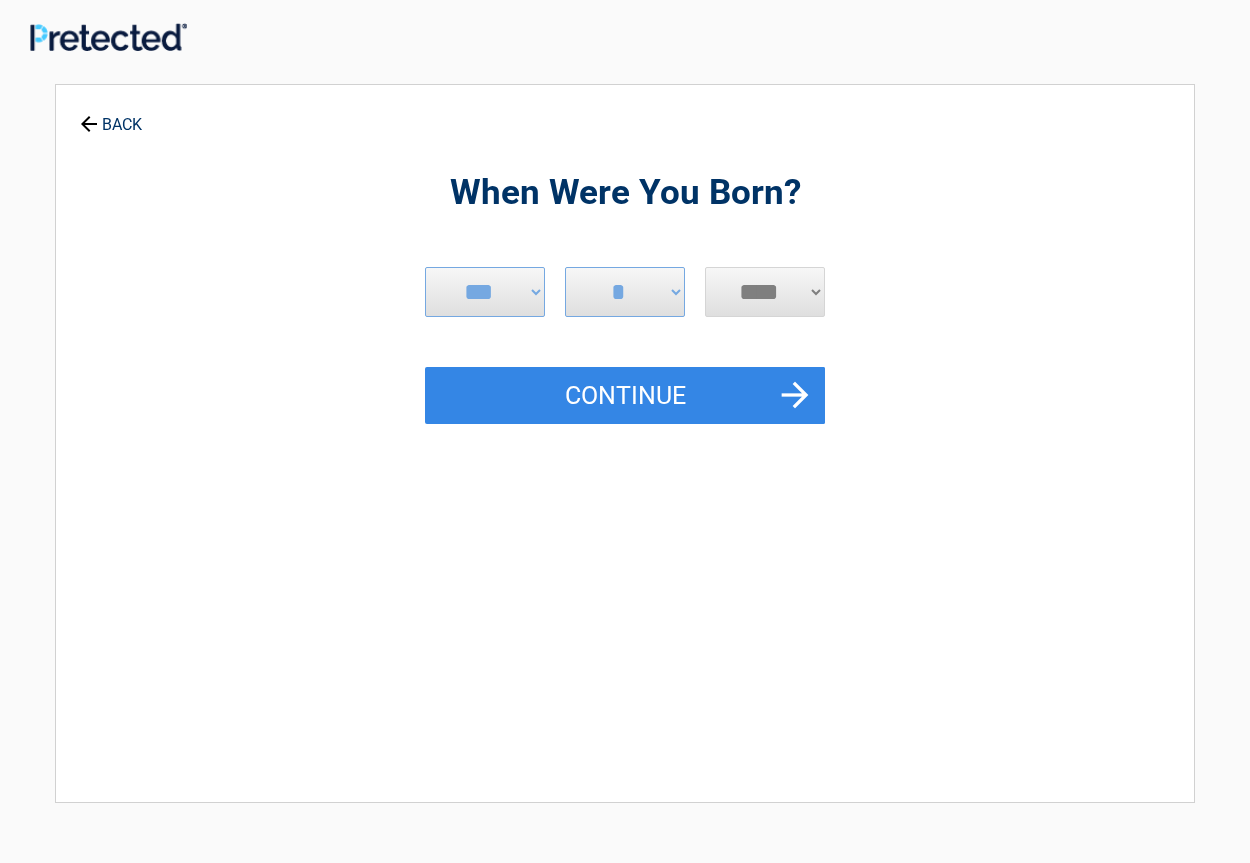 select on "****" 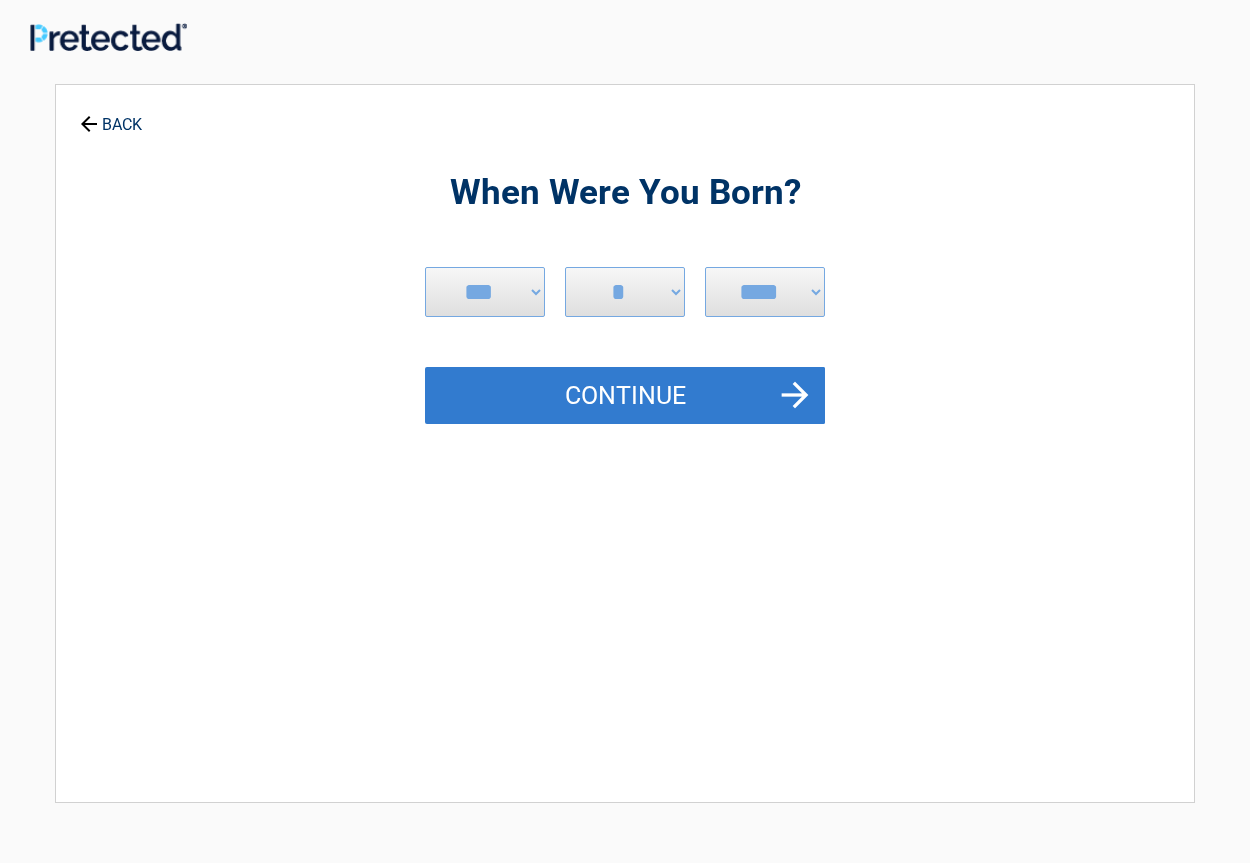 click on "Continue" at bounding box center [625, 396] 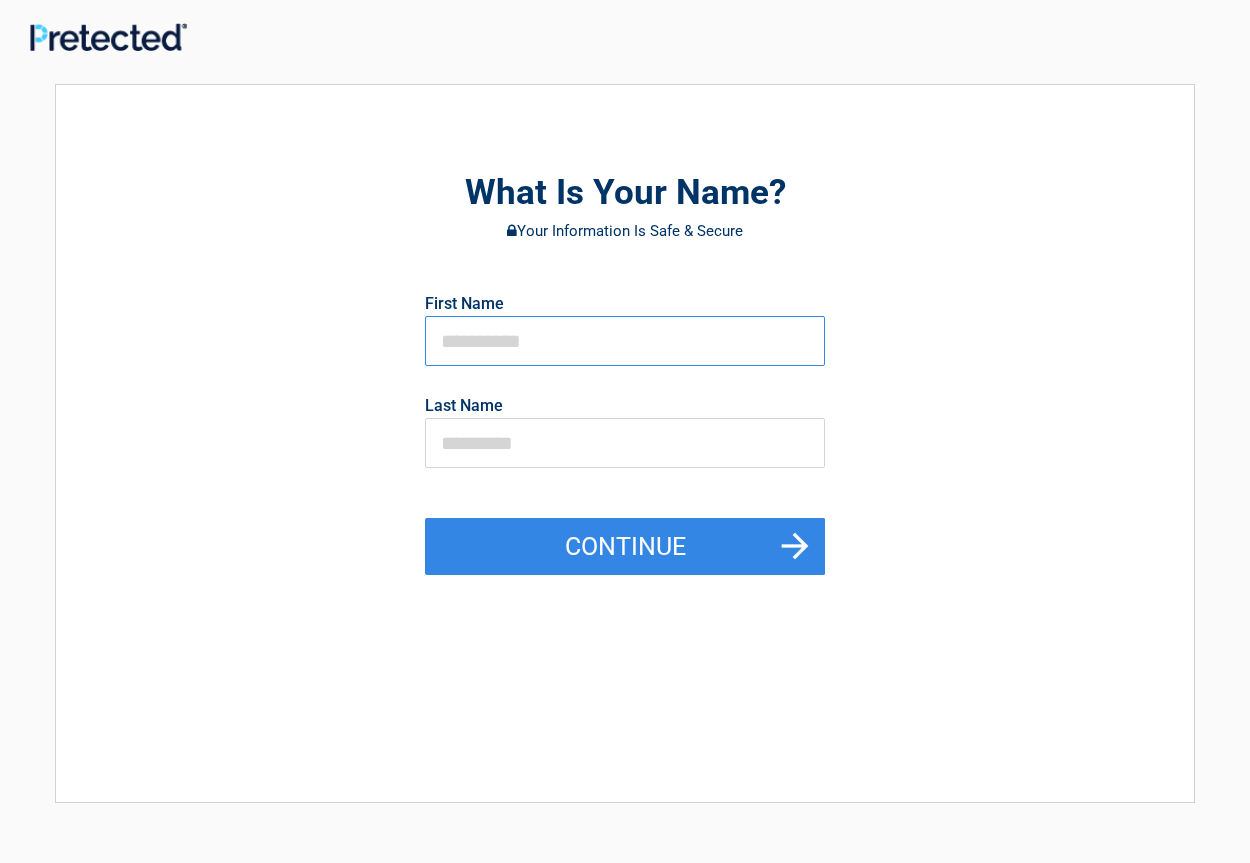 click at bounding box center [625, 341] 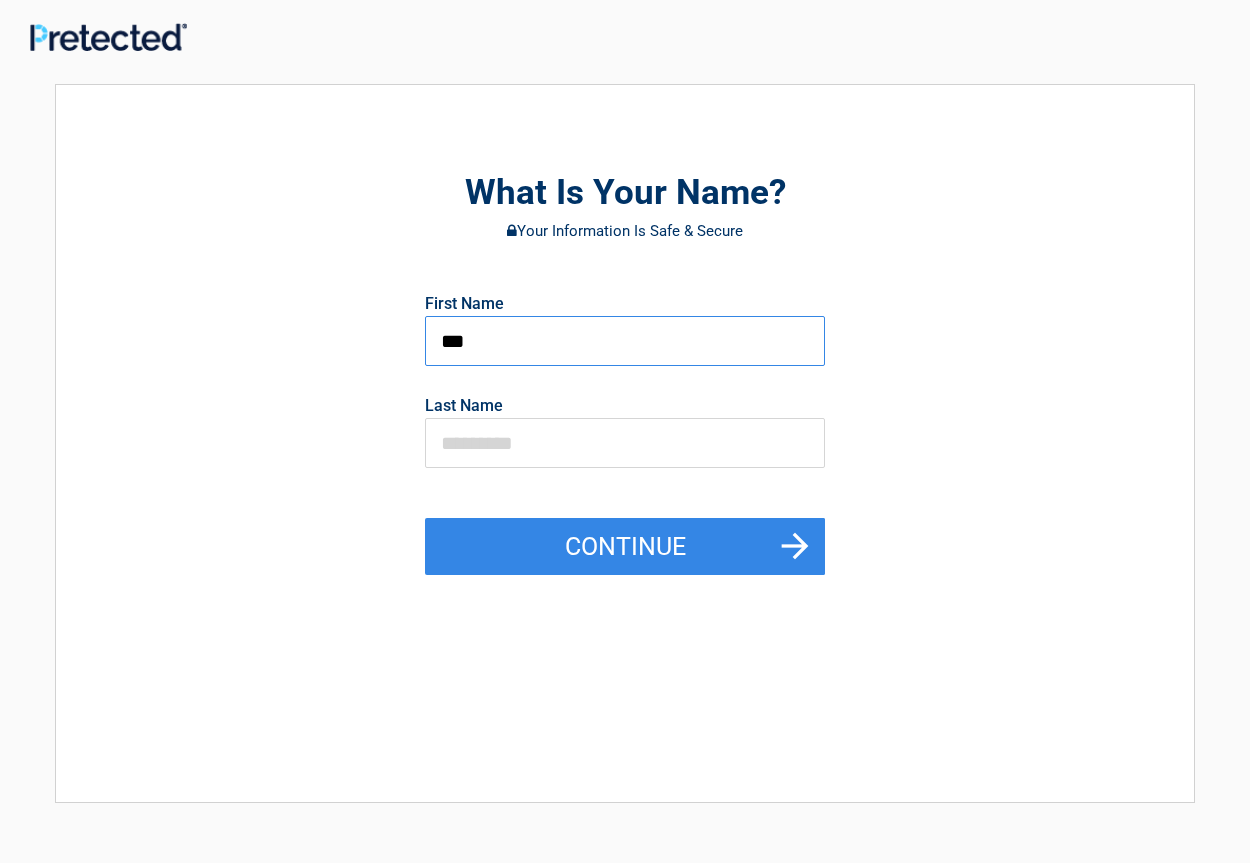 type on "***" 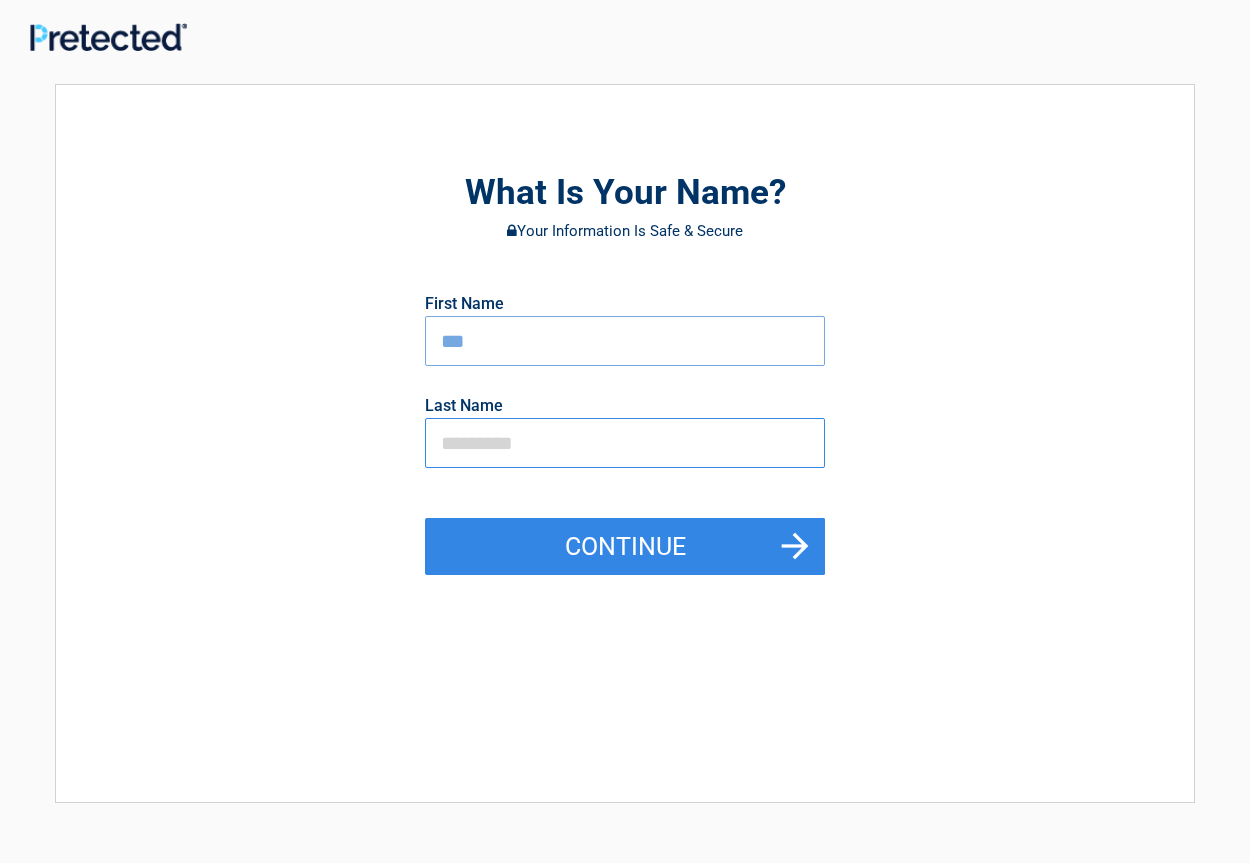 click at bounding box center (625, 443) 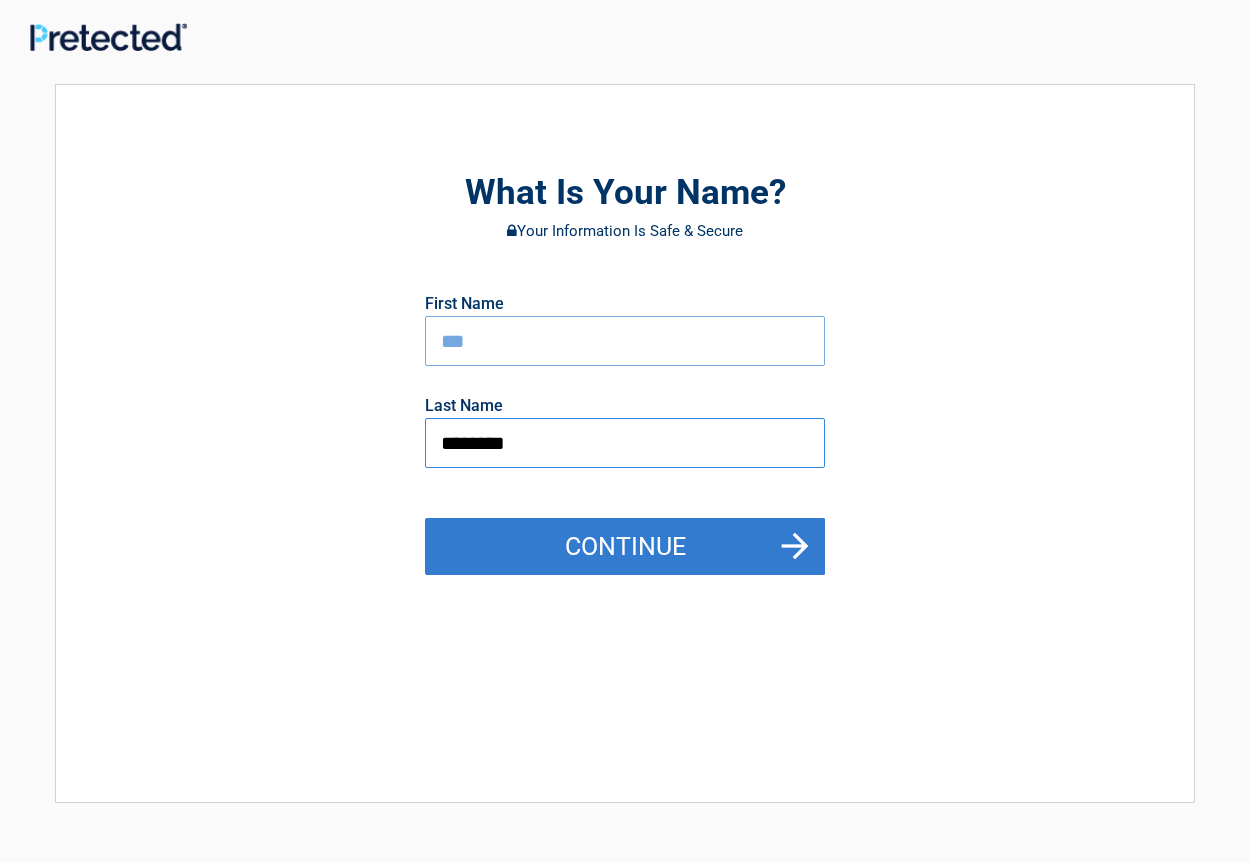 type on "********" 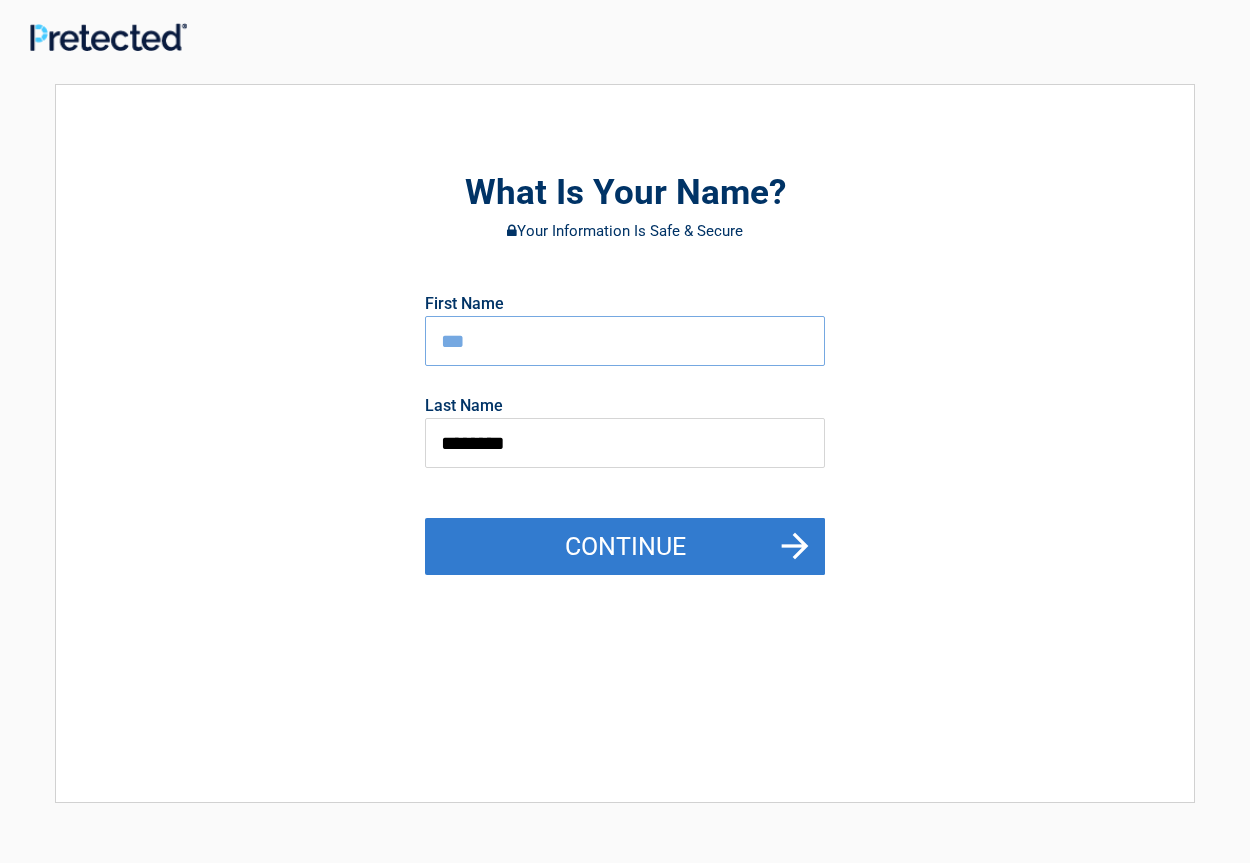 click on "Continue" at bounding box center [625, 547] 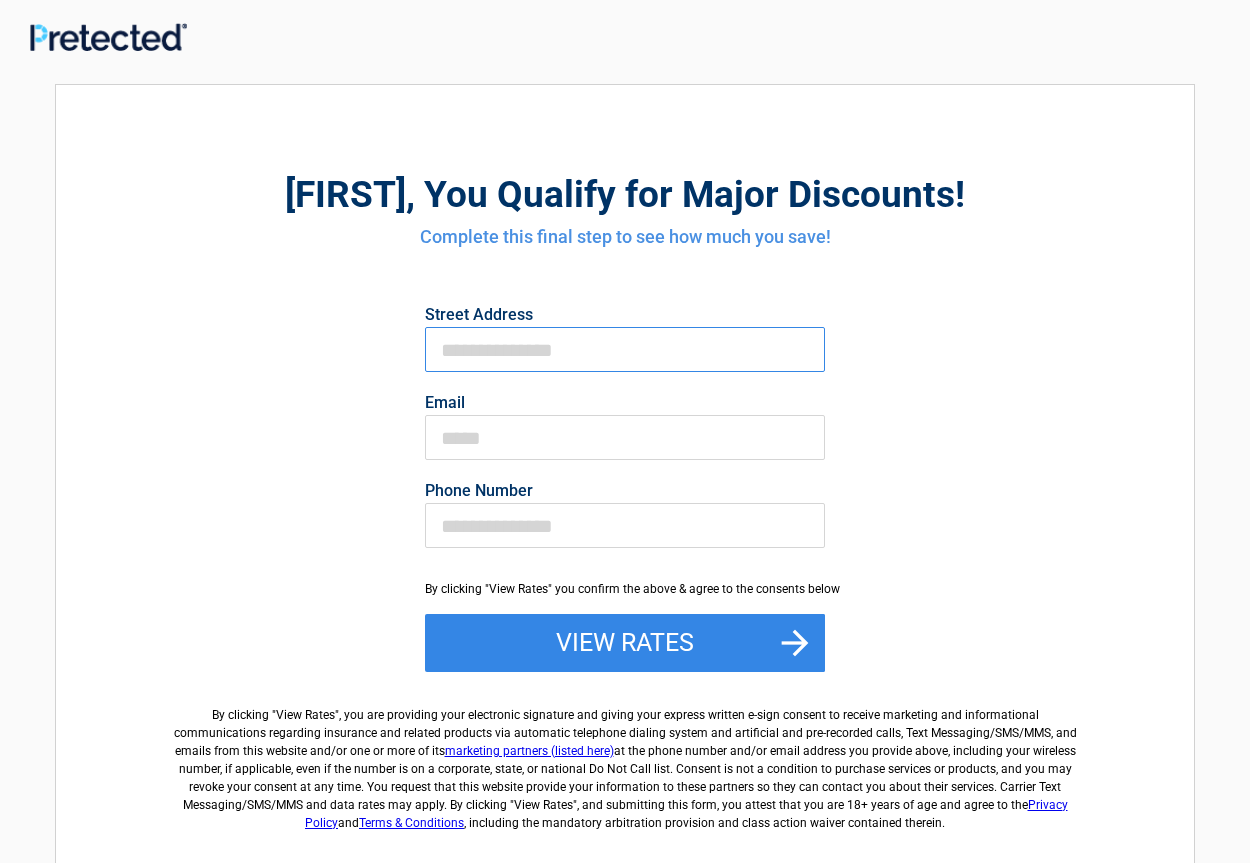 click on "First Name" at bounding box center [625, 349] 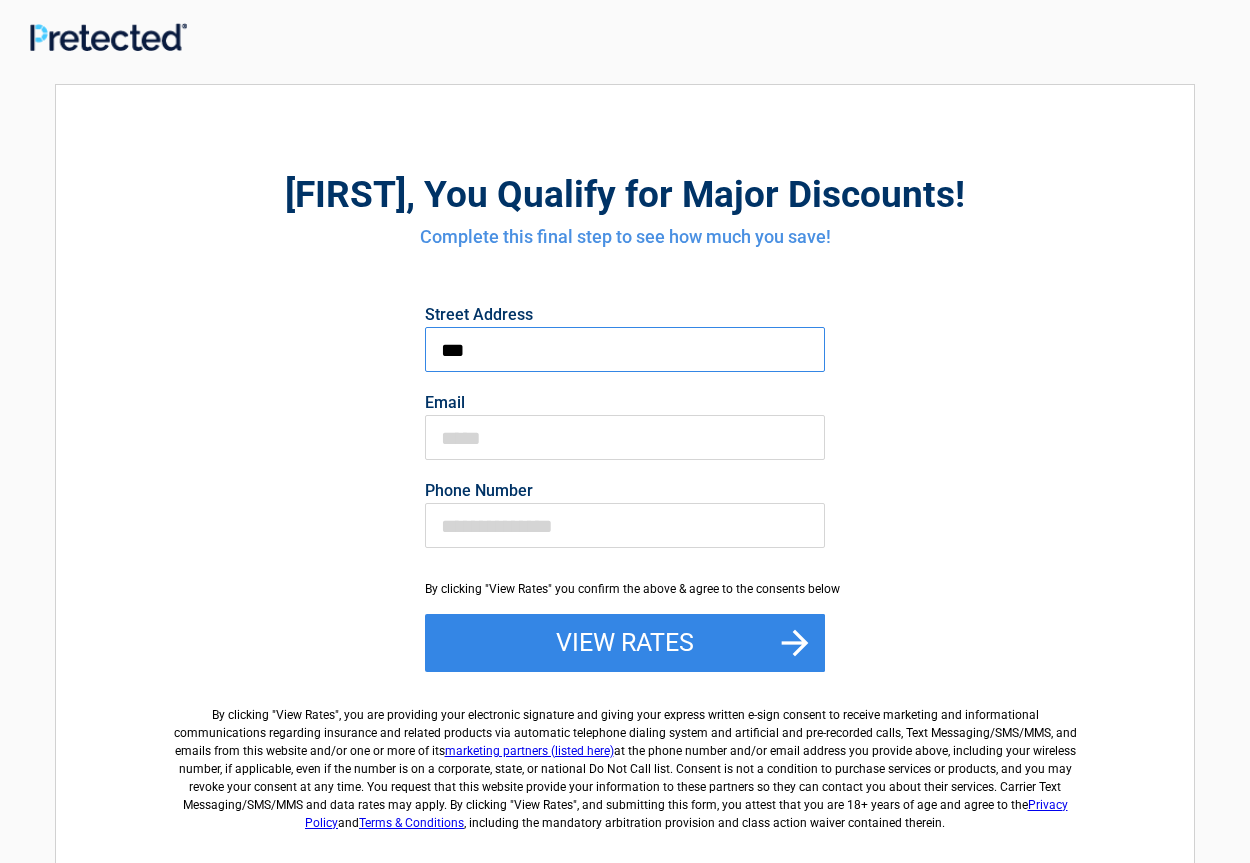 type on "**********" 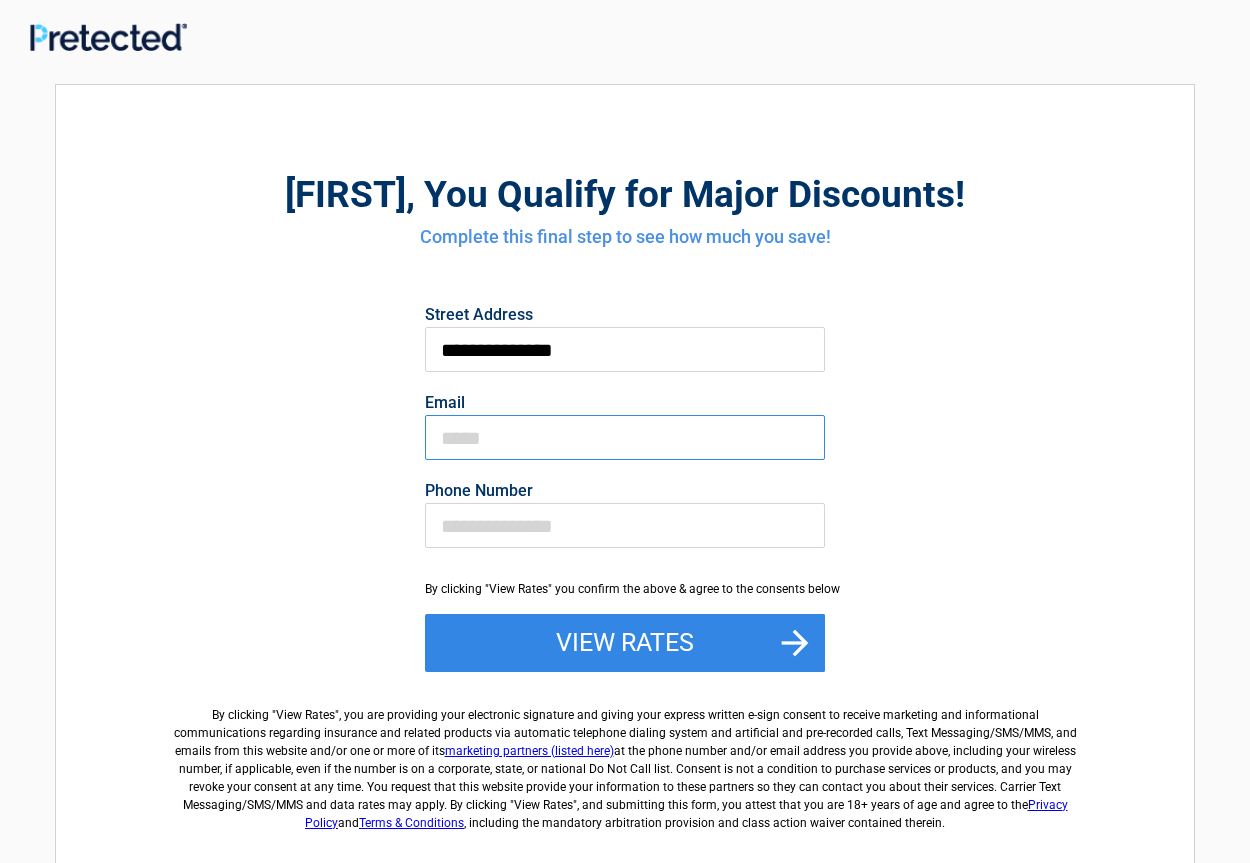 type on "**********" 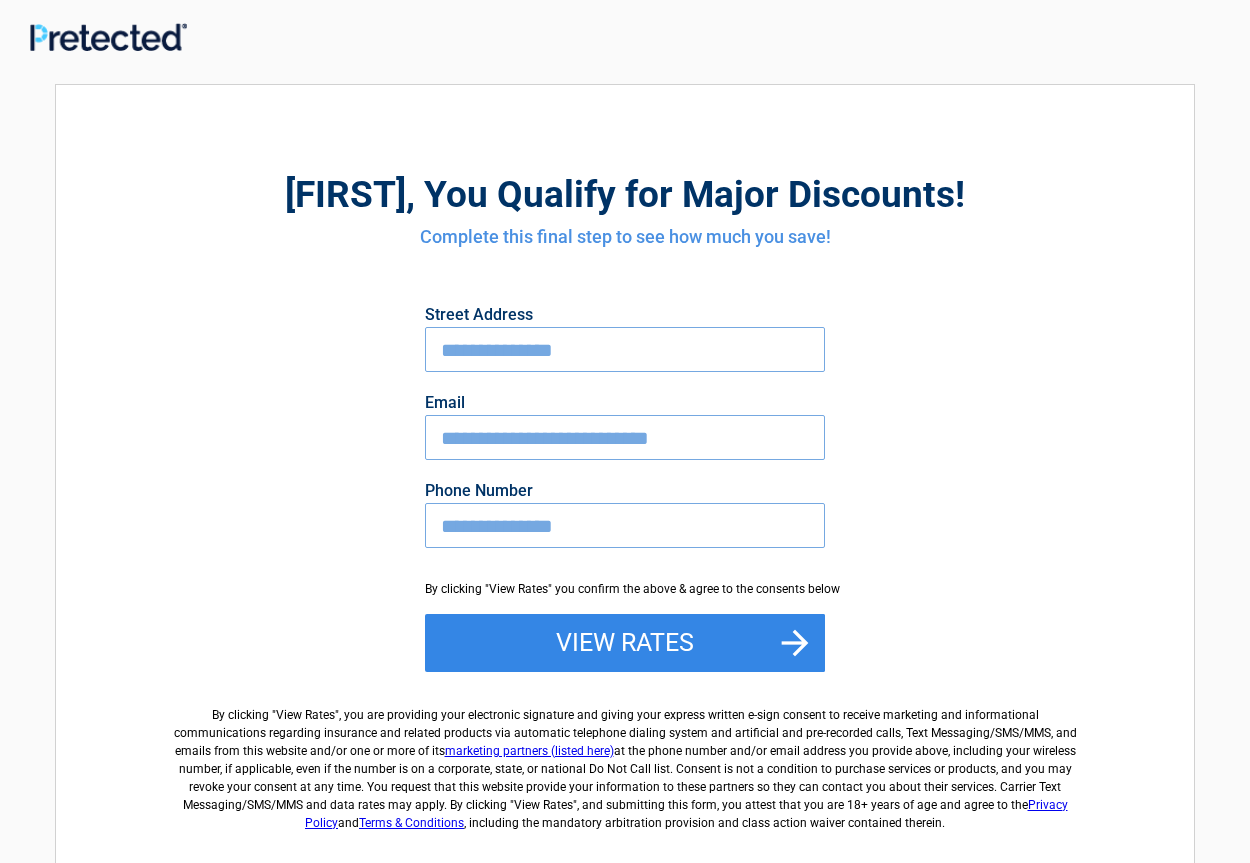 type on "**********" 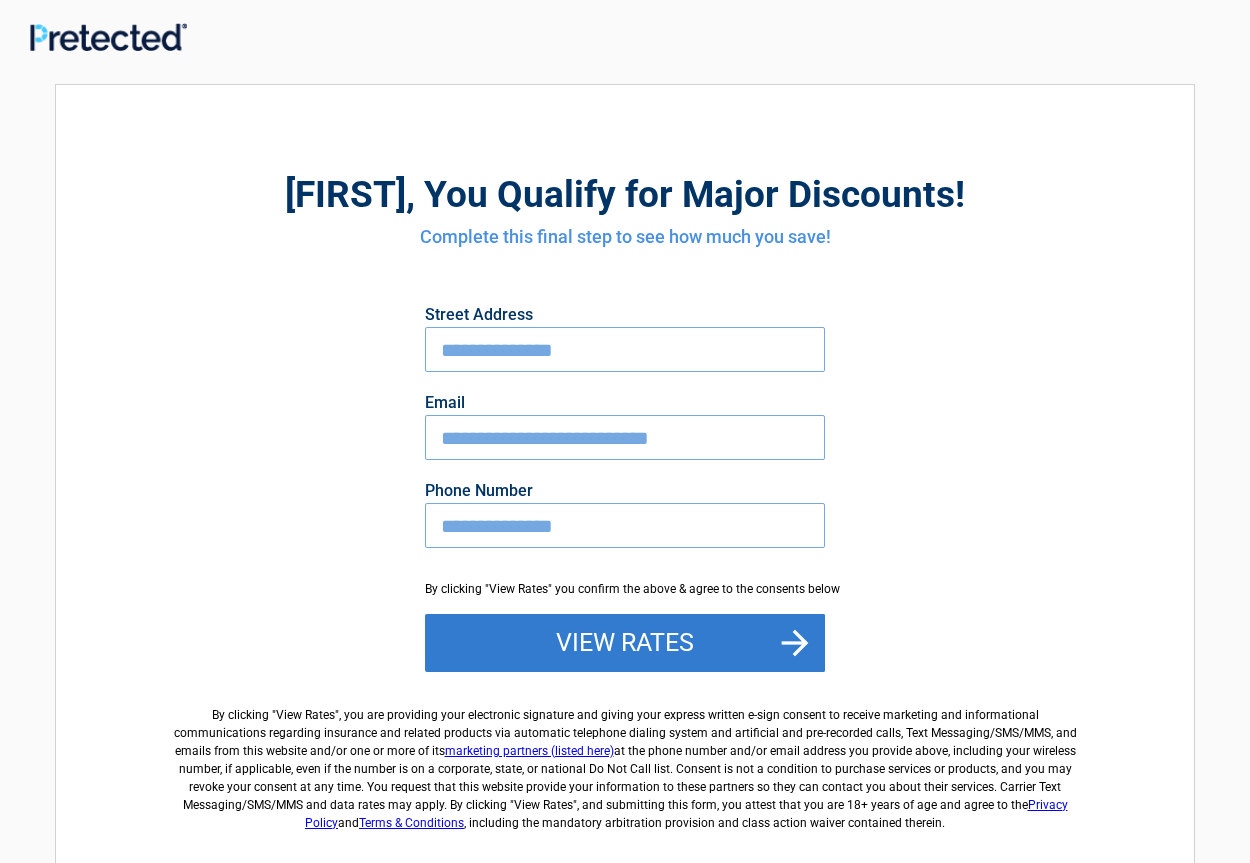 click on "View Rates" at bounding box center [625, 643] 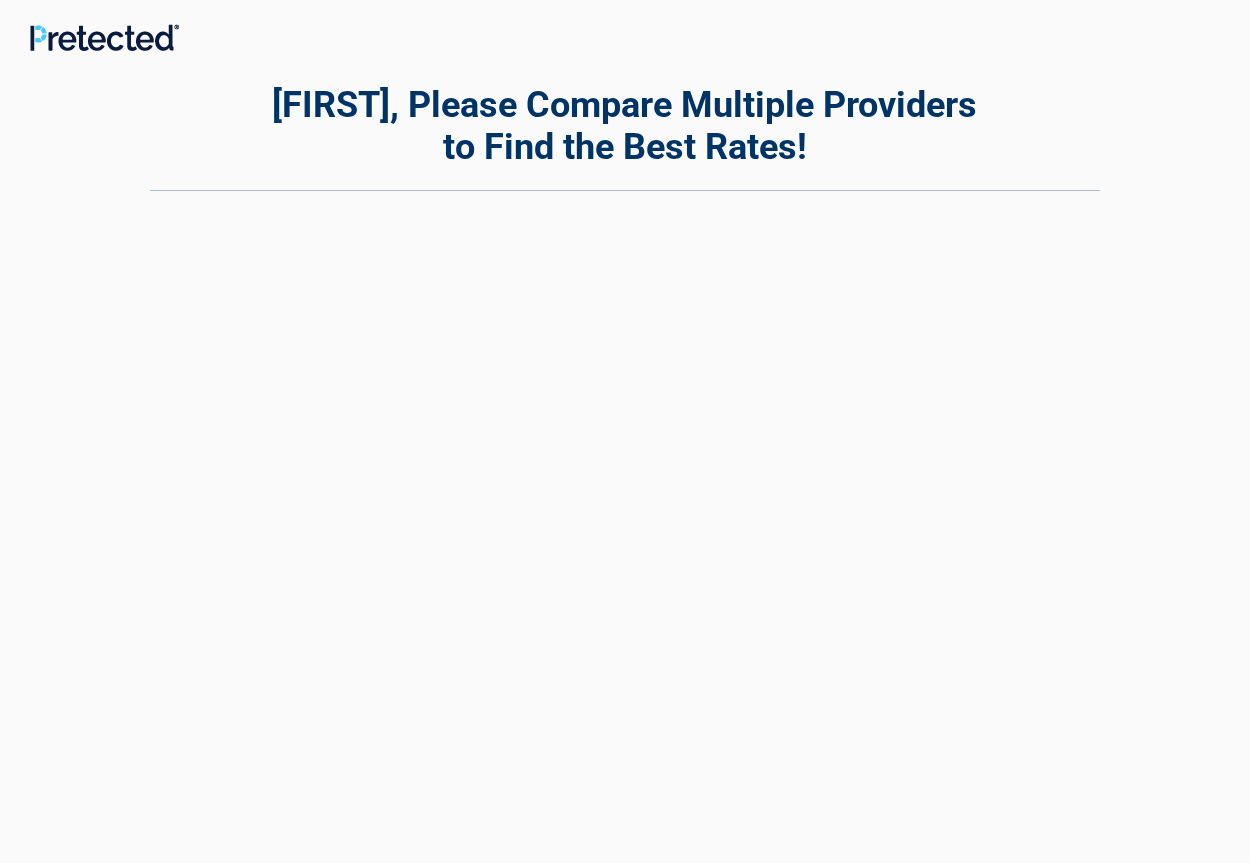 scroll, scrollTop: 0, scrollLeft: 0, axis: both 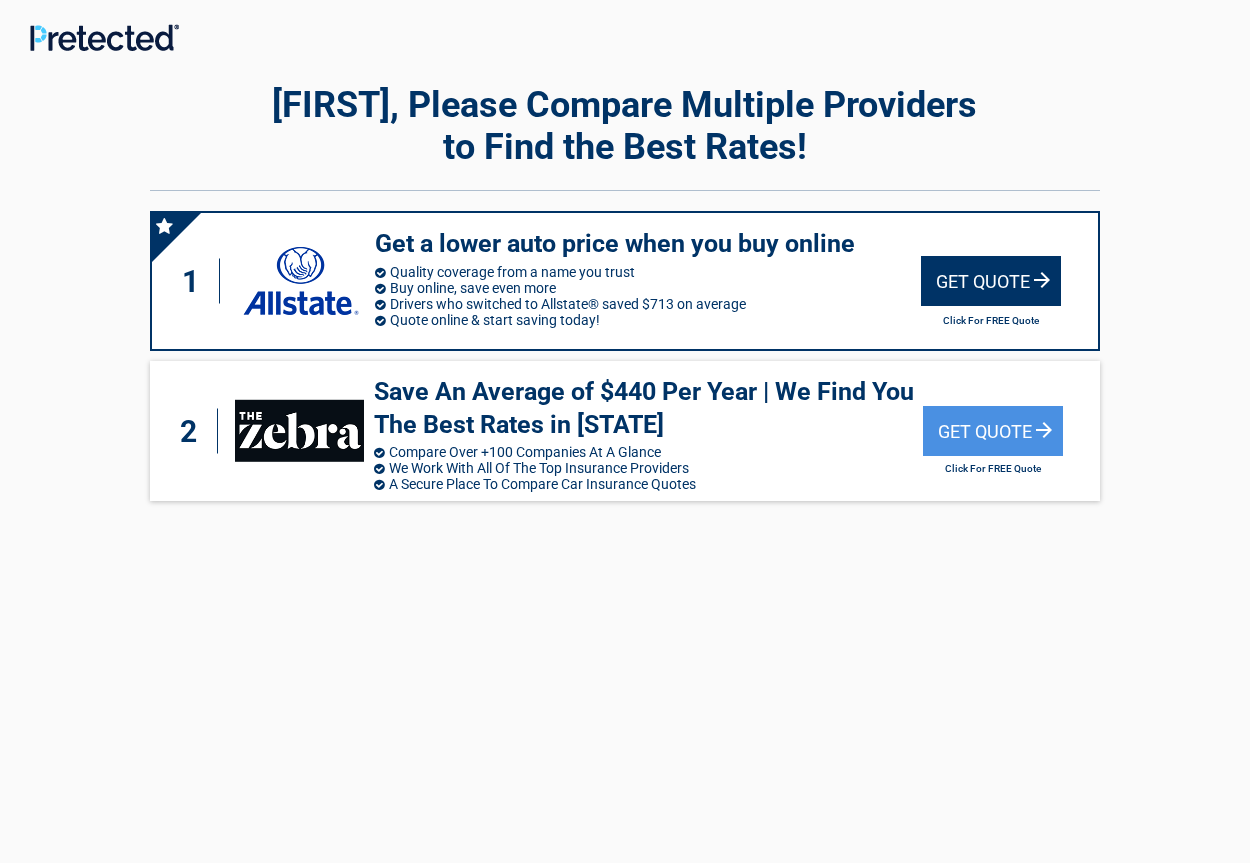 click on "Get Quote" at bounding box center (991, 281) 